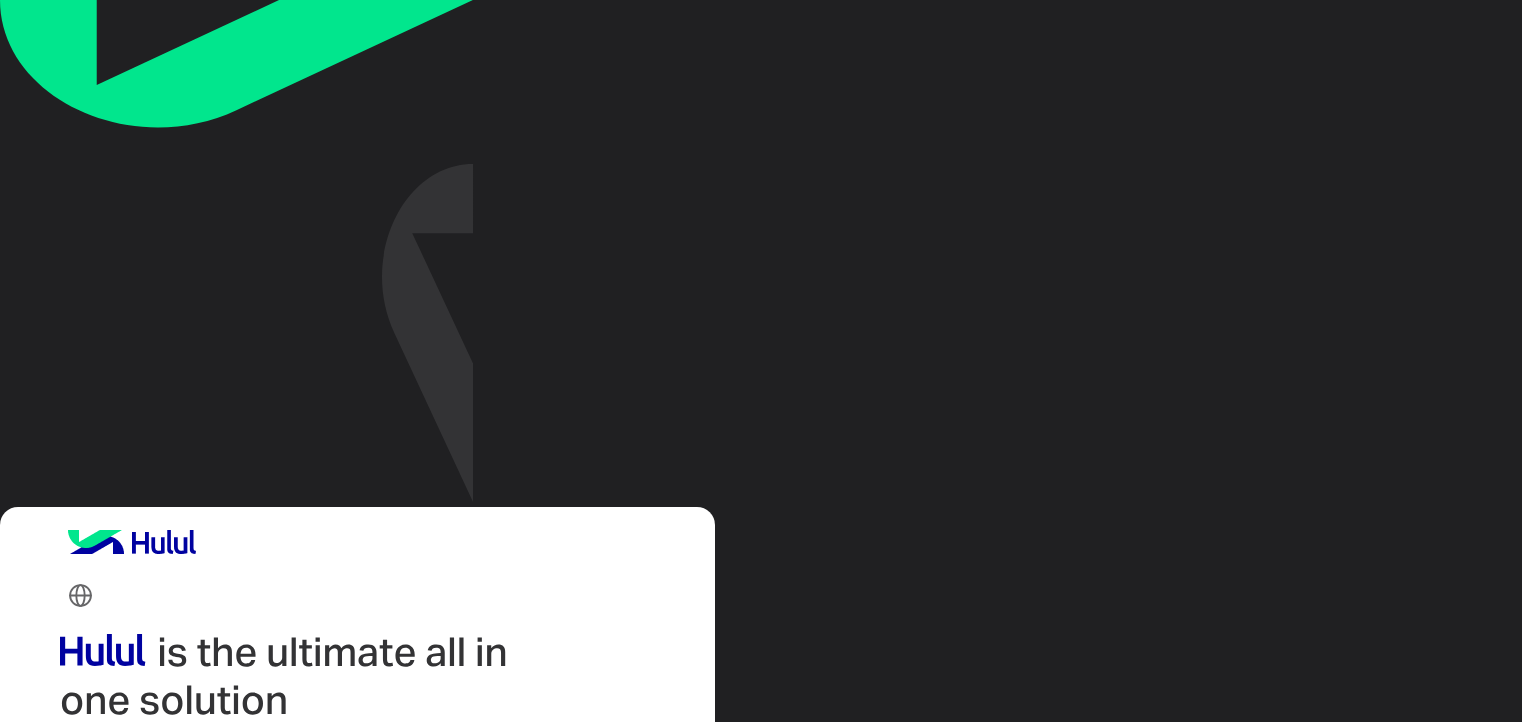scroll, scrollTop: 0, scrollLeft: 0, axis: both 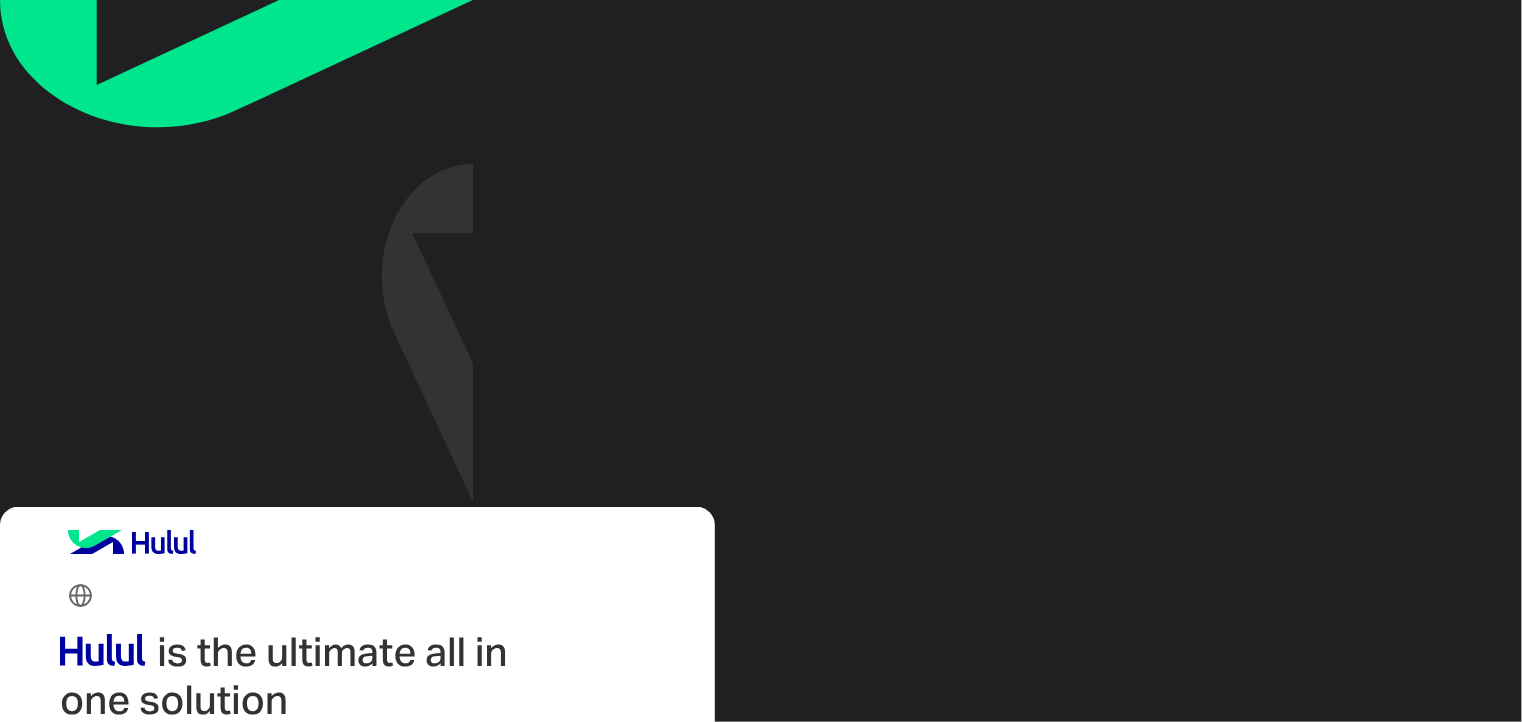 type on "**********" 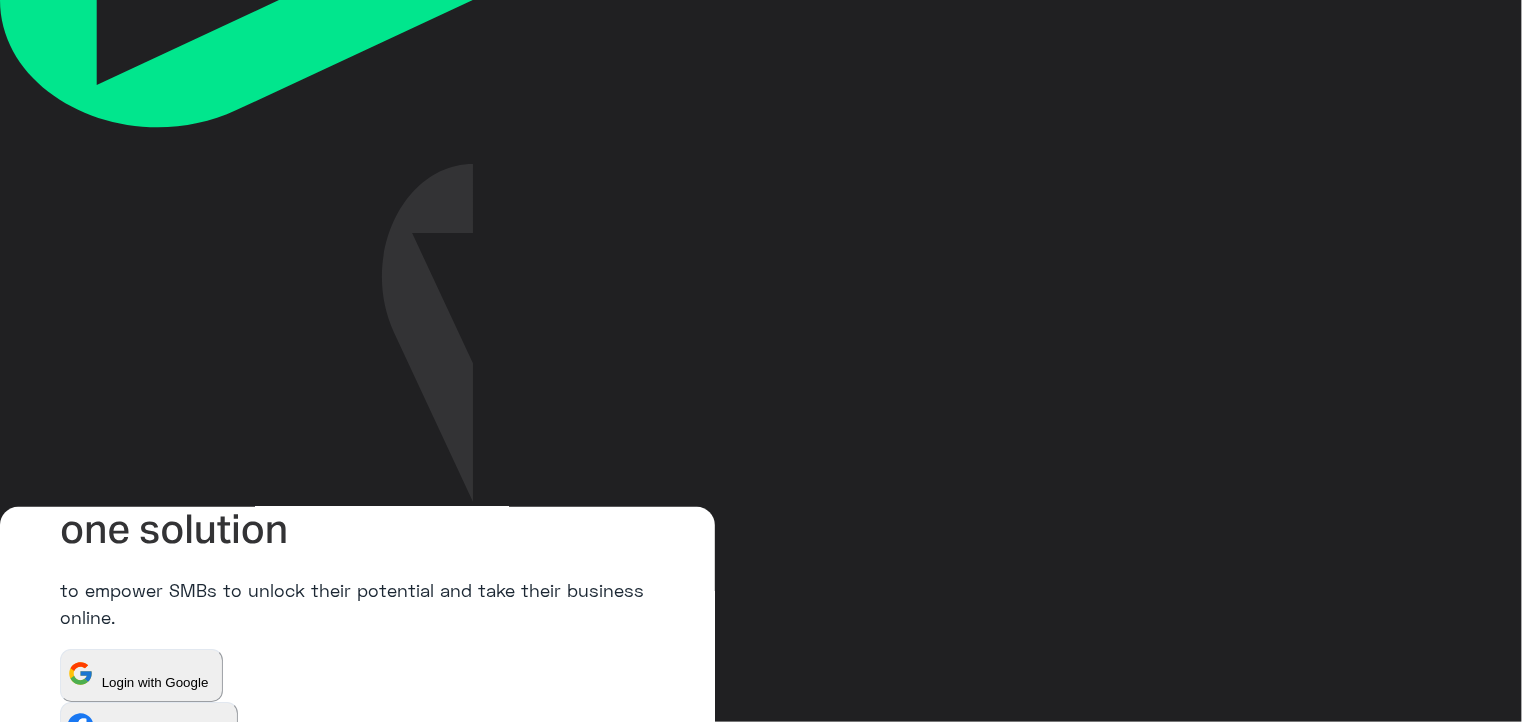 scroll, scrollTop: 176, scrollLeft: 0, axis: vertical 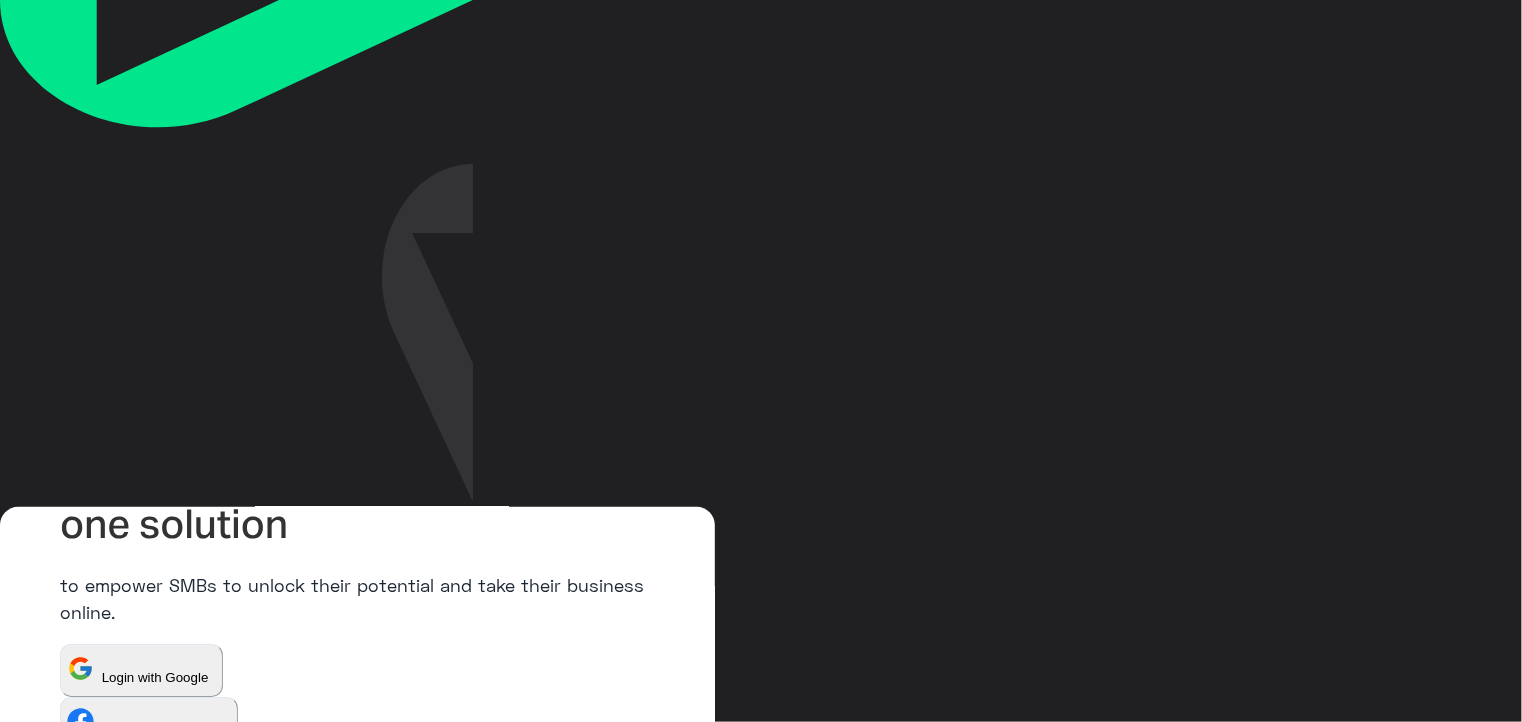 click on "Login" at bounding box center (88, 1123) 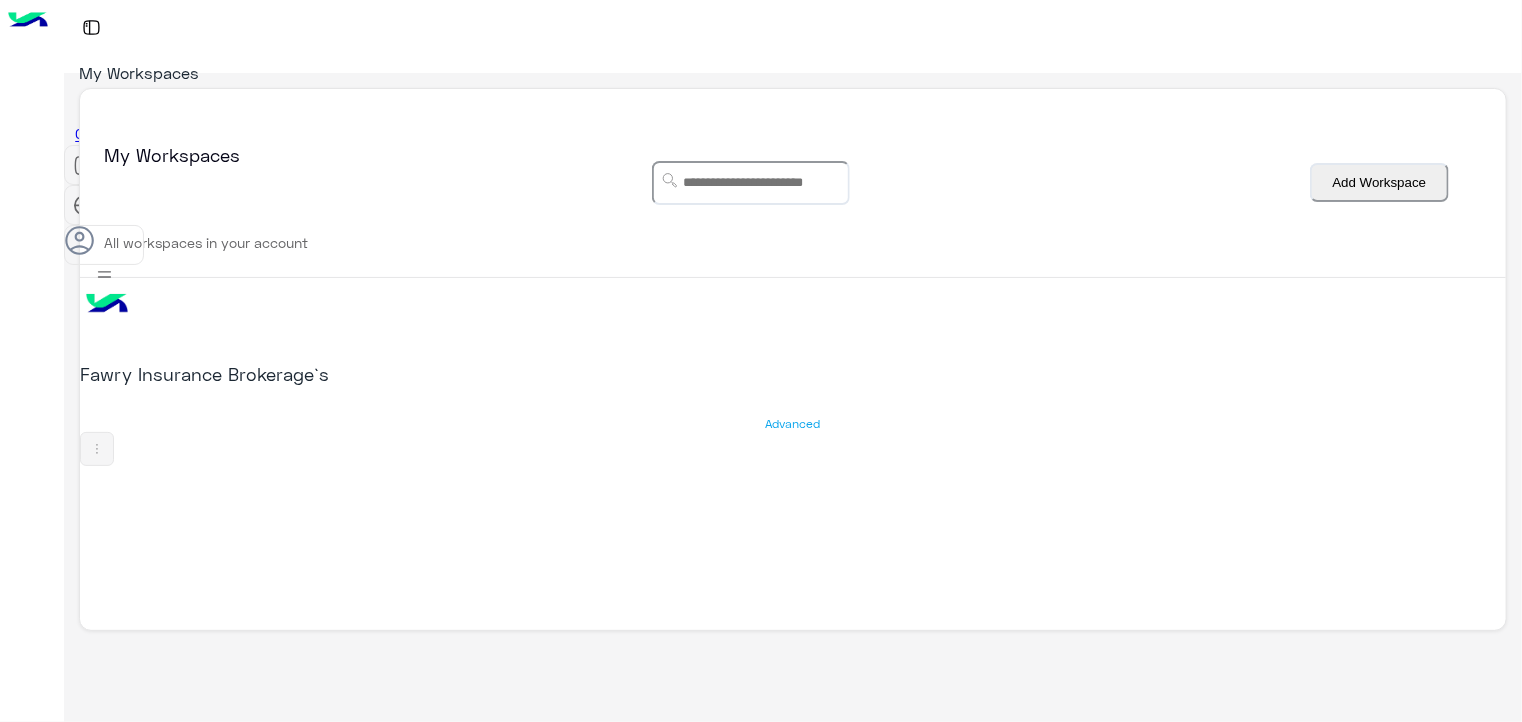 click on "×" at bounding box center (40, 1147) 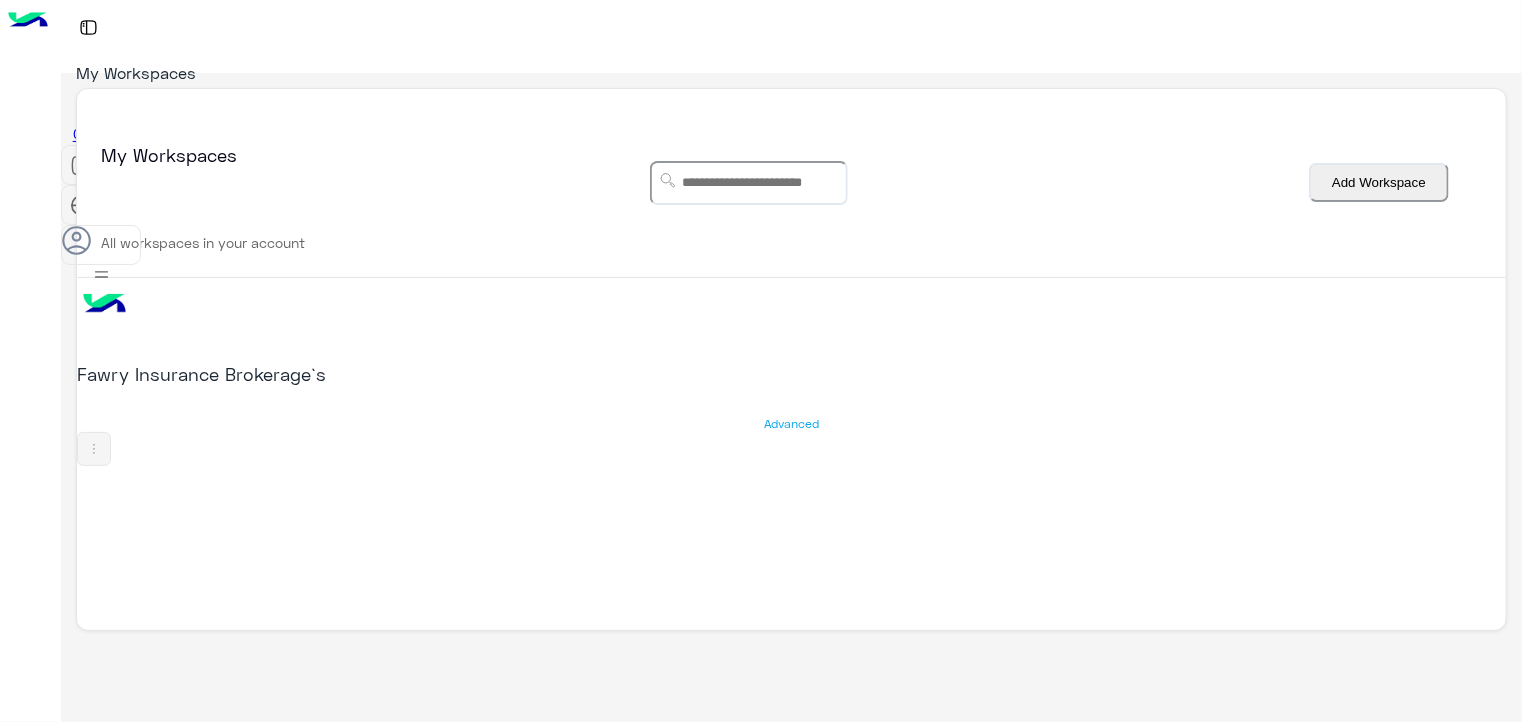 click on "Fawry Insurance Brokerage`s" at bounding box center (334, 374) 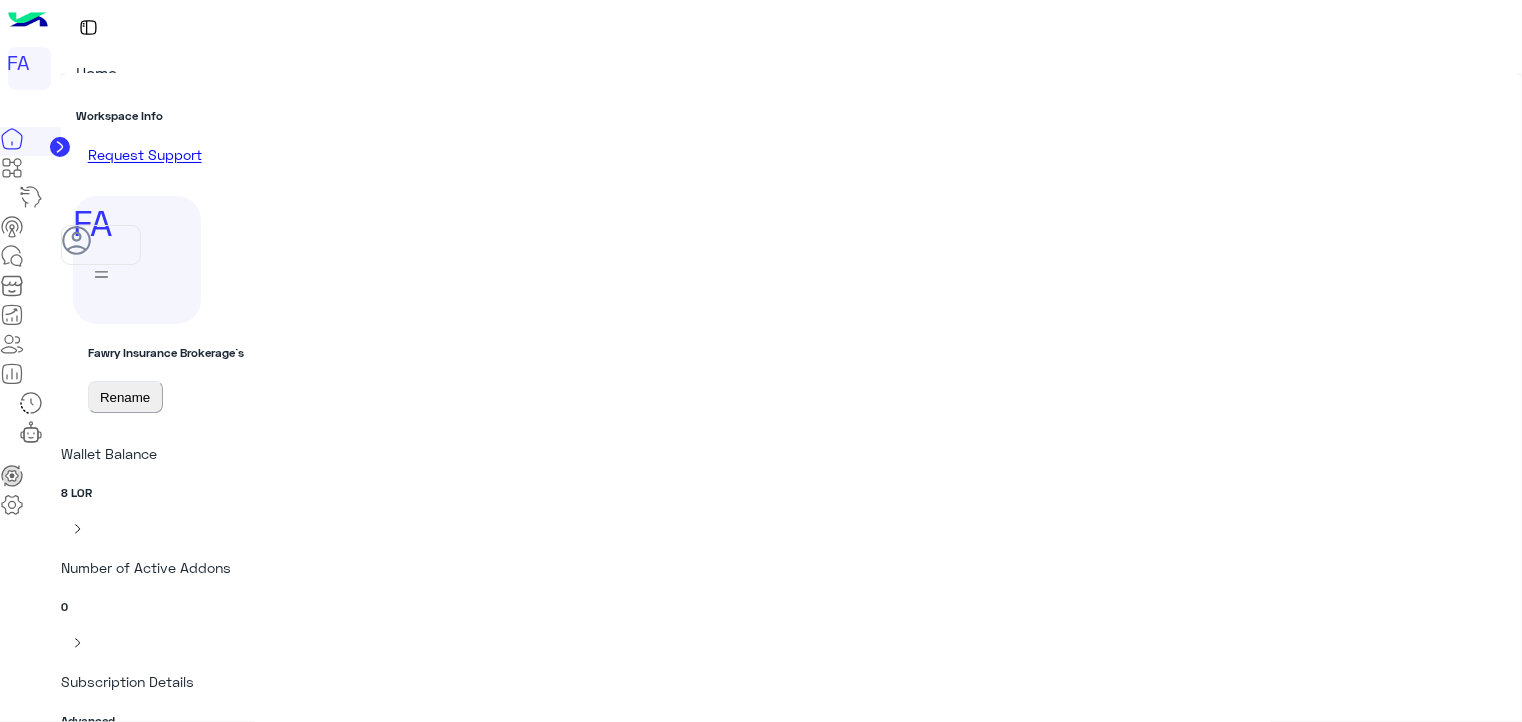 click at bounding box center [60, 147] 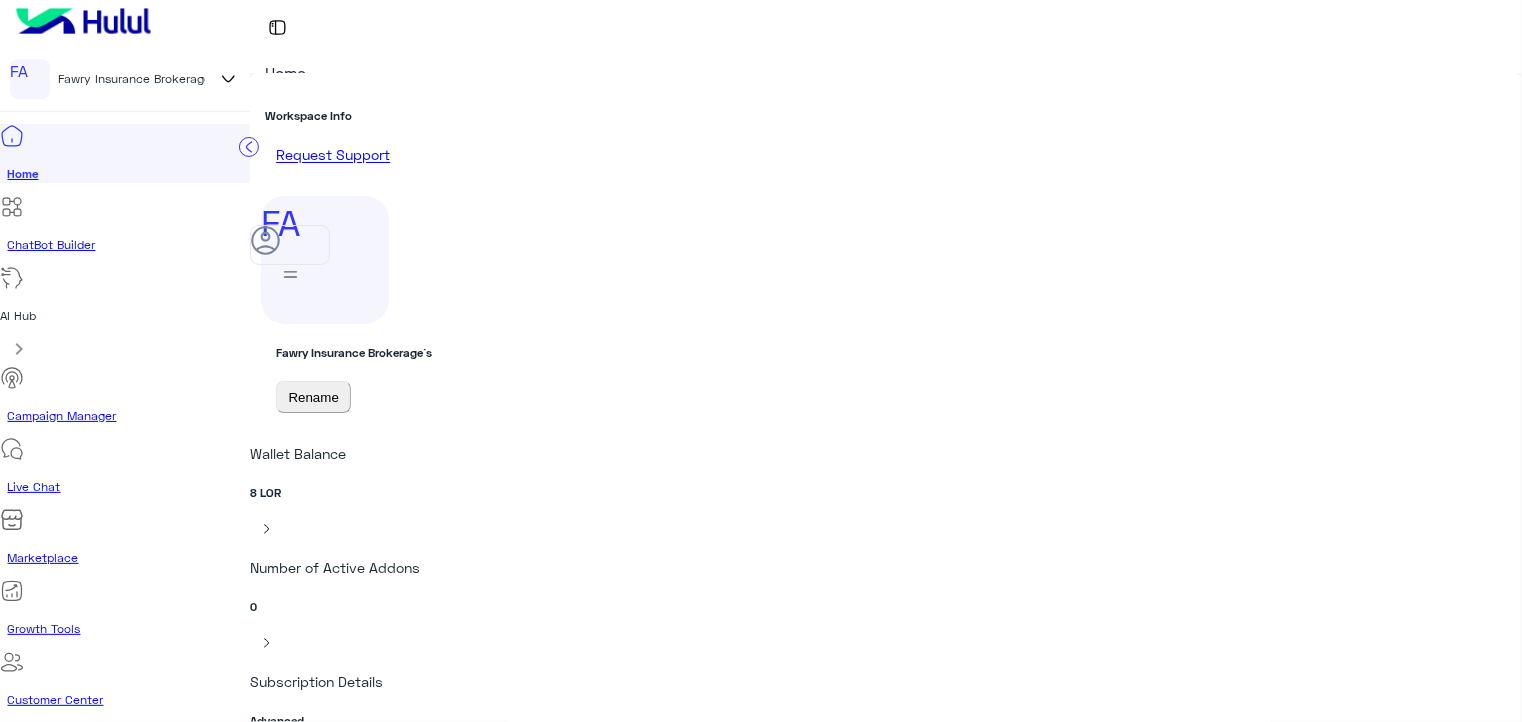click on "Analytics Center" at bounding box center [129, 771] 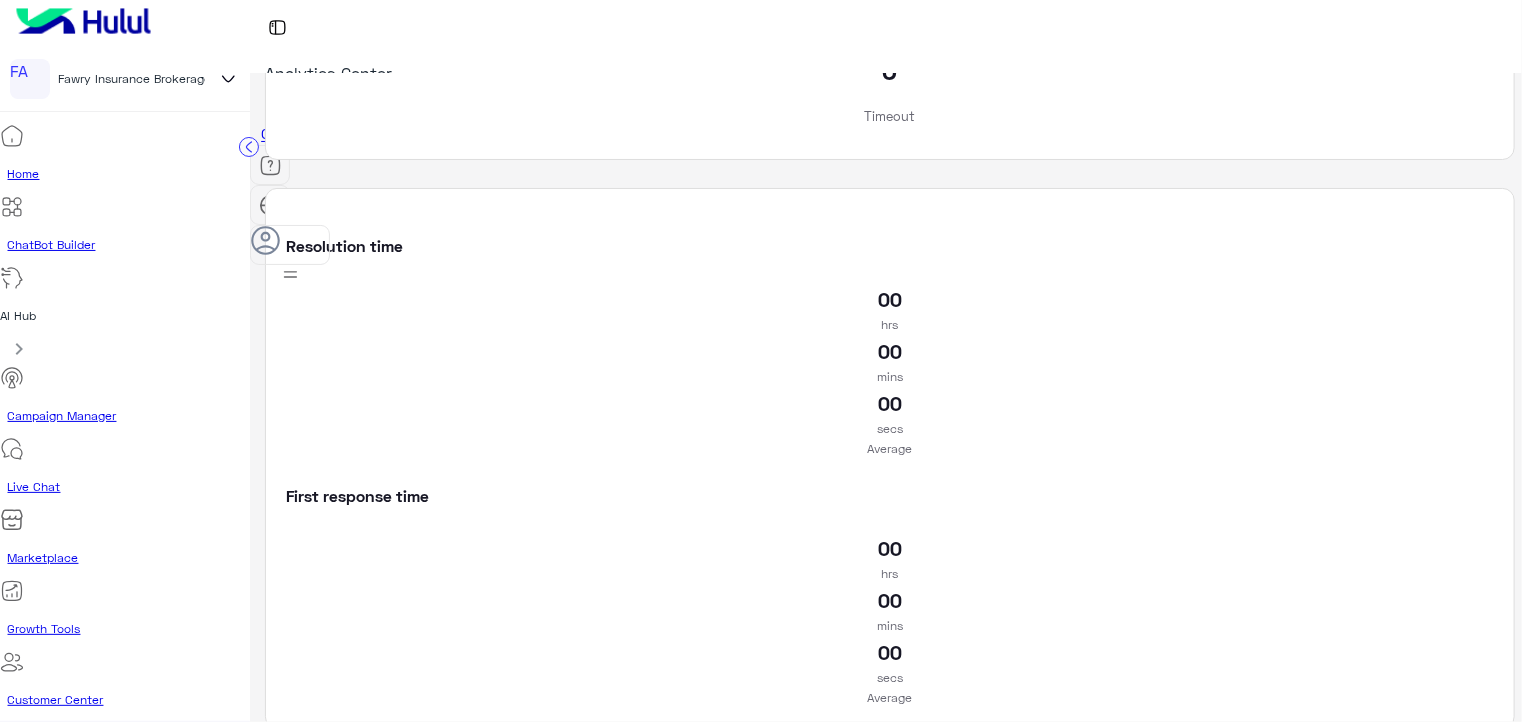 scroll, scrollTop: 900, scrollLeft: 0, axis: vertical 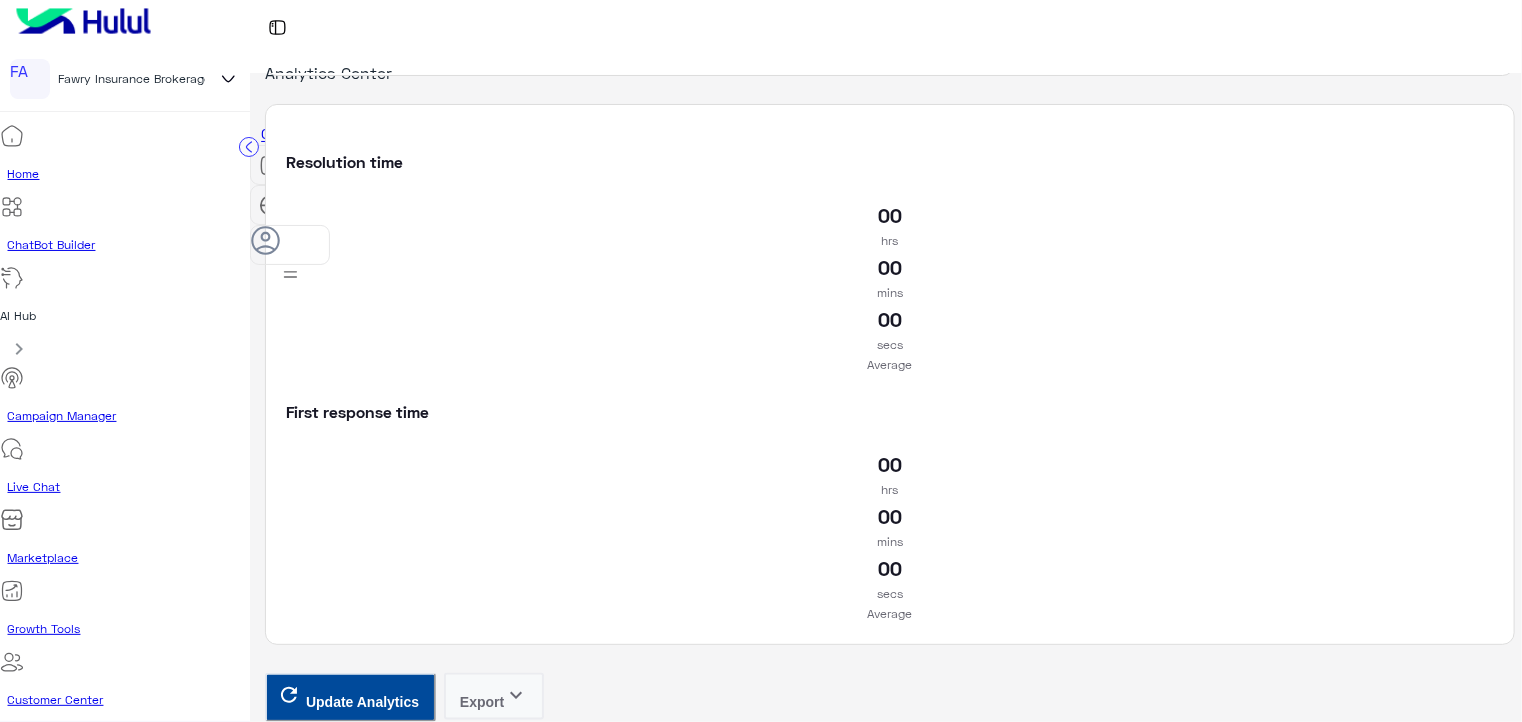 click on "User Retention Activity Number of users who returned to the bot over a specific period of time Can’t find any results Update Analytics Export keyboard_arrow_down View Details" at bounding box center [890, 1912] 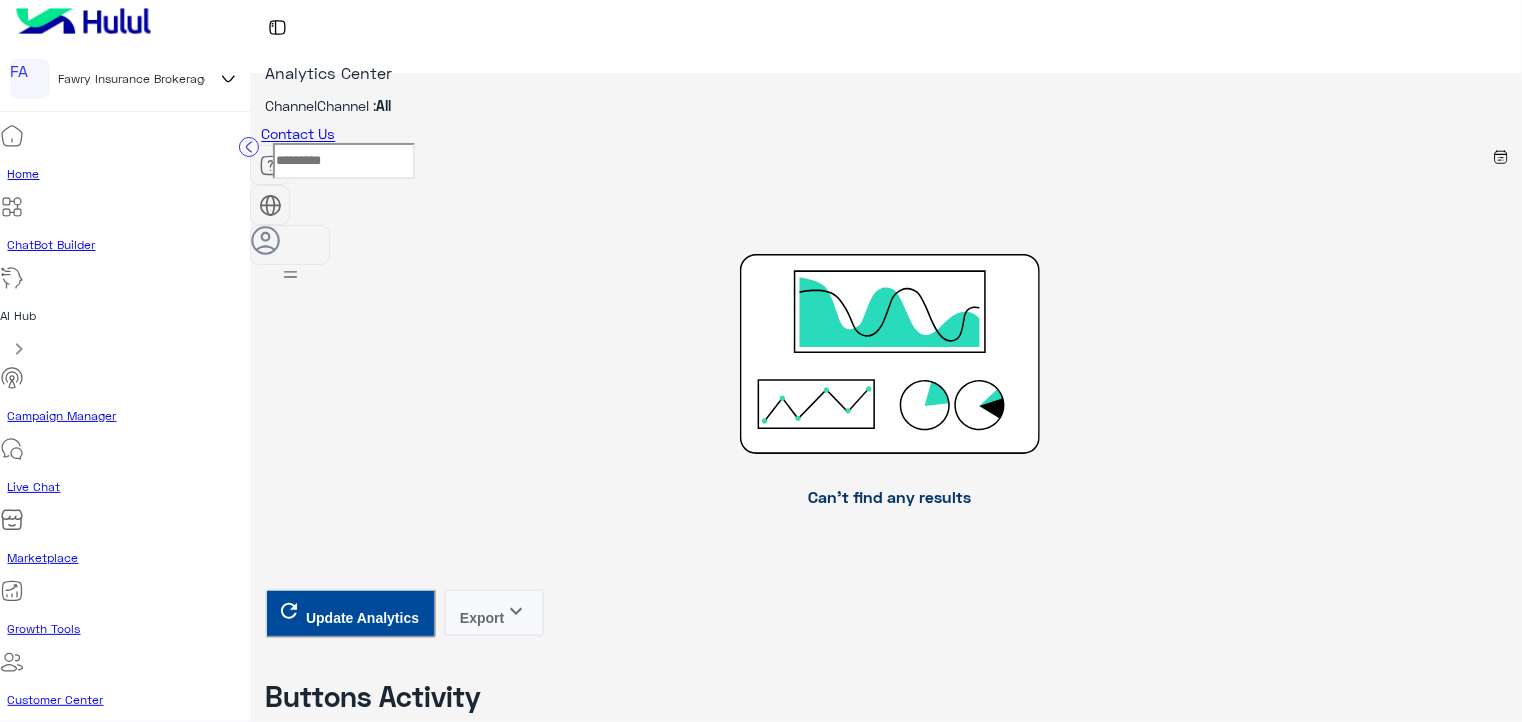 scroll, scrollTop: 400, scrollLeft: 0, axis: vertical 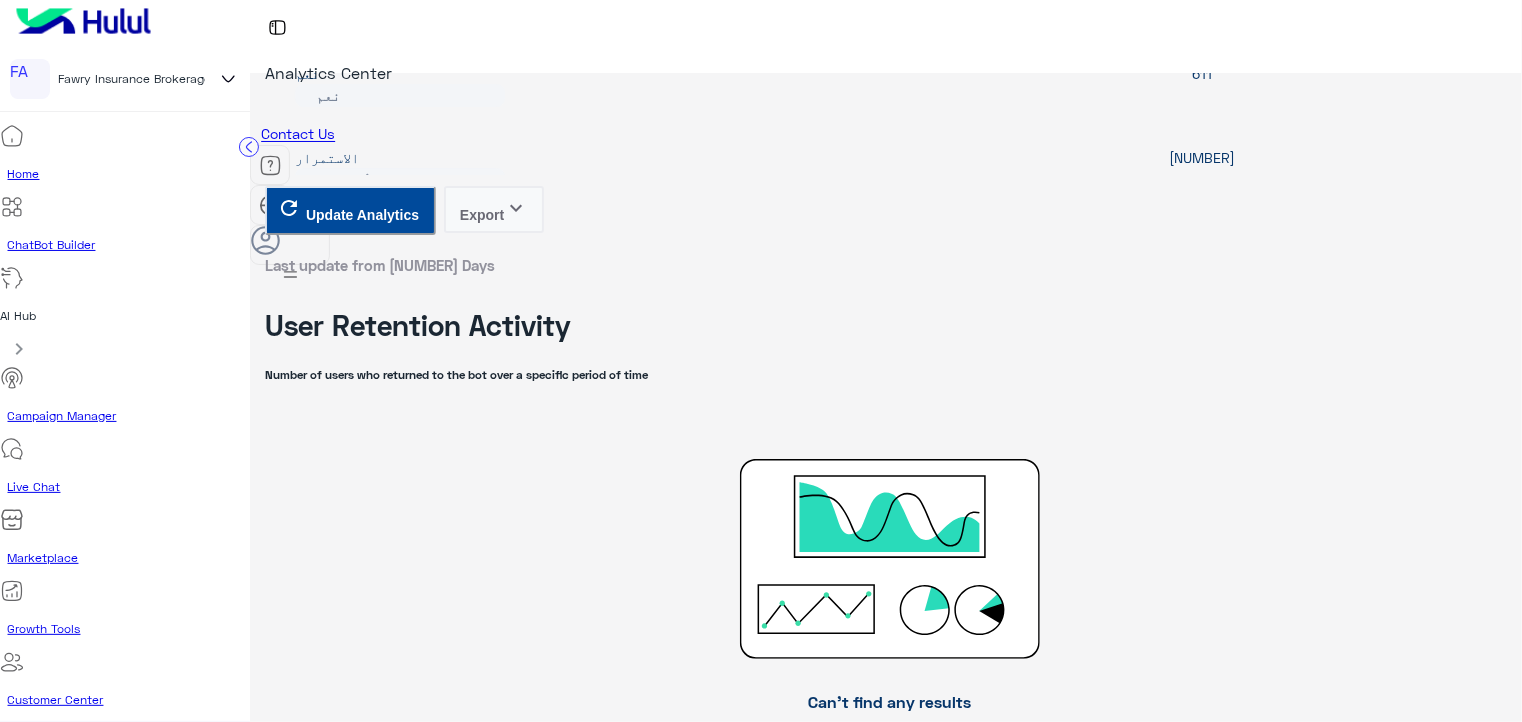 click on "**********" at bounding box center (344, 4131) 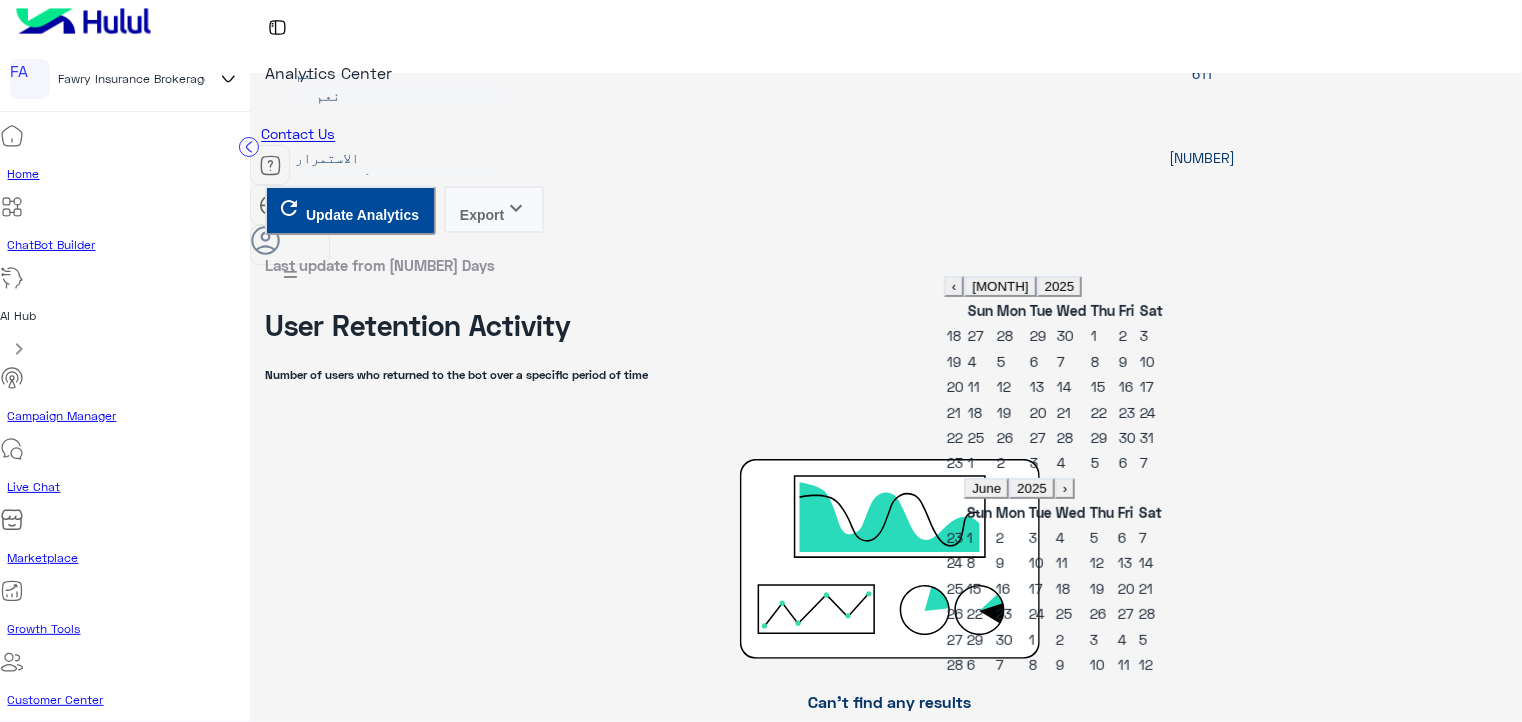 click on "1" at bounding box center [970, 537] 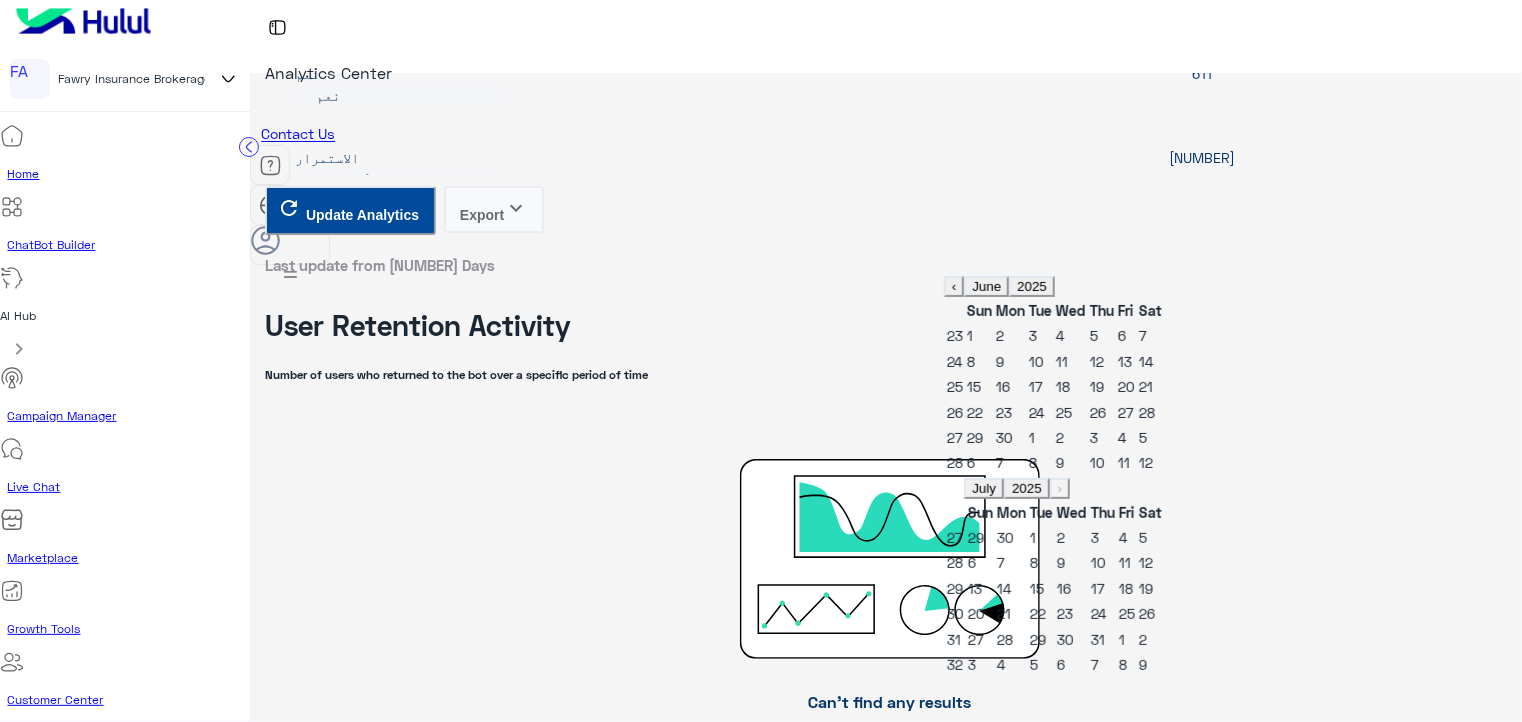 click on "30" at bounding box center (1004, 437) 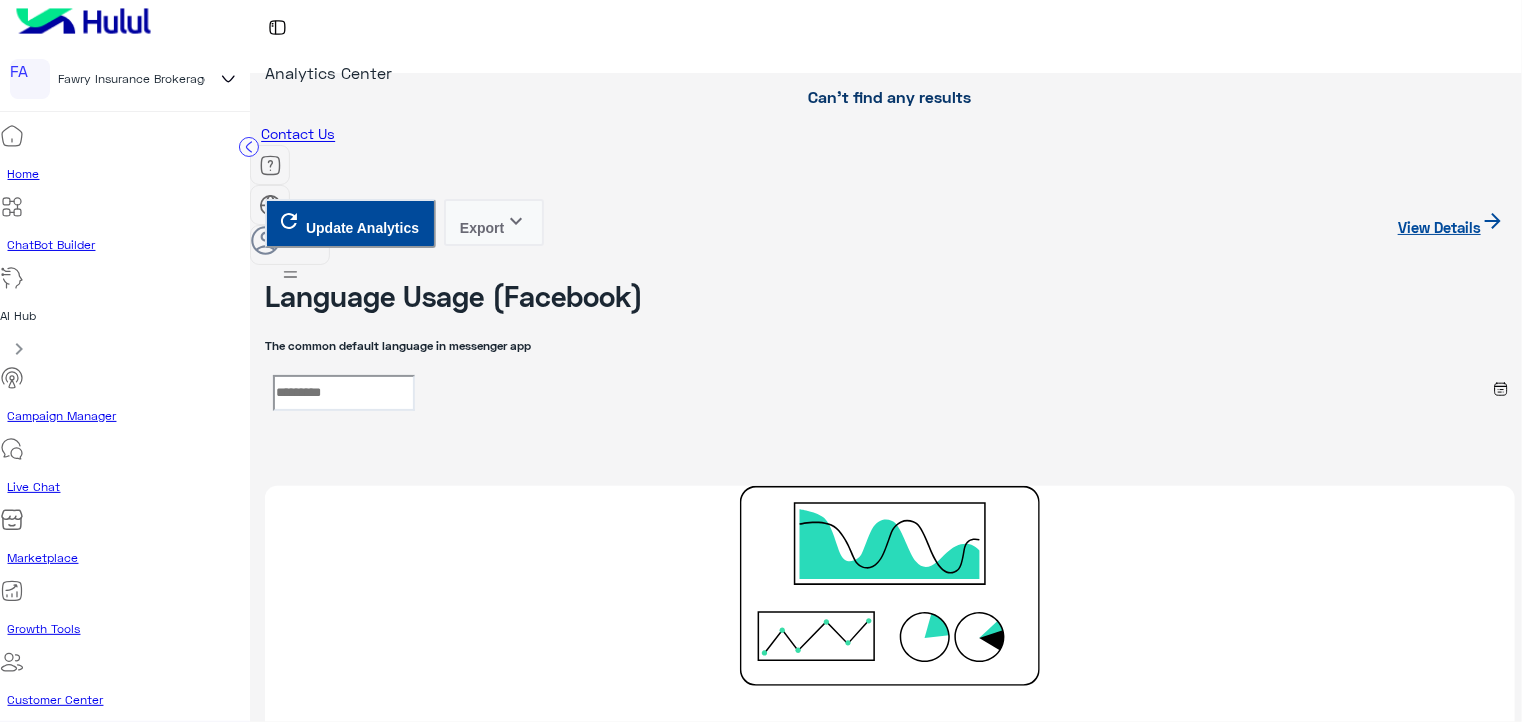 scroll, scrollTop: 4000, scrollLeft: 0, axis: vertical 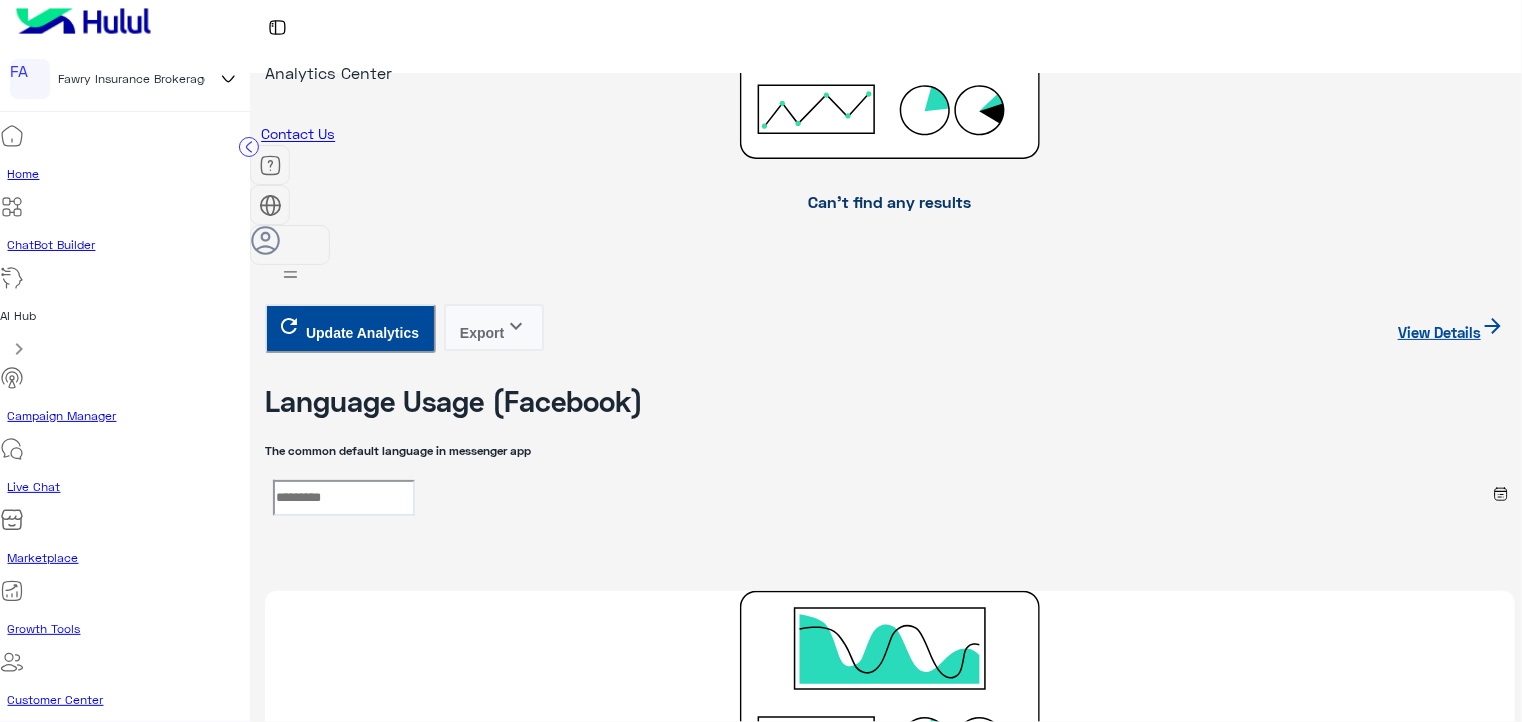 click on "**********" at bounding box center [344, 4731] 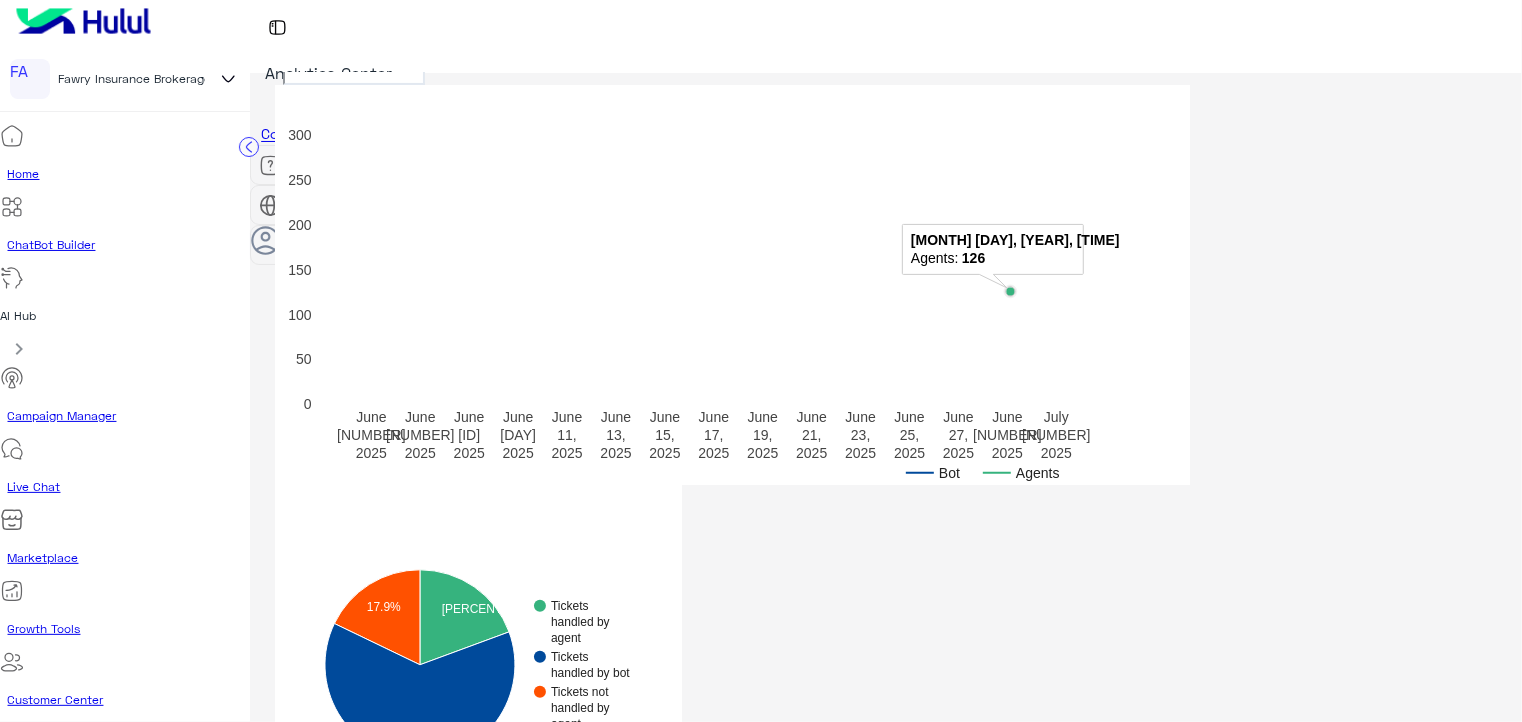 scroll, scrollTop: 0, scrollLeft: 0, axis: both 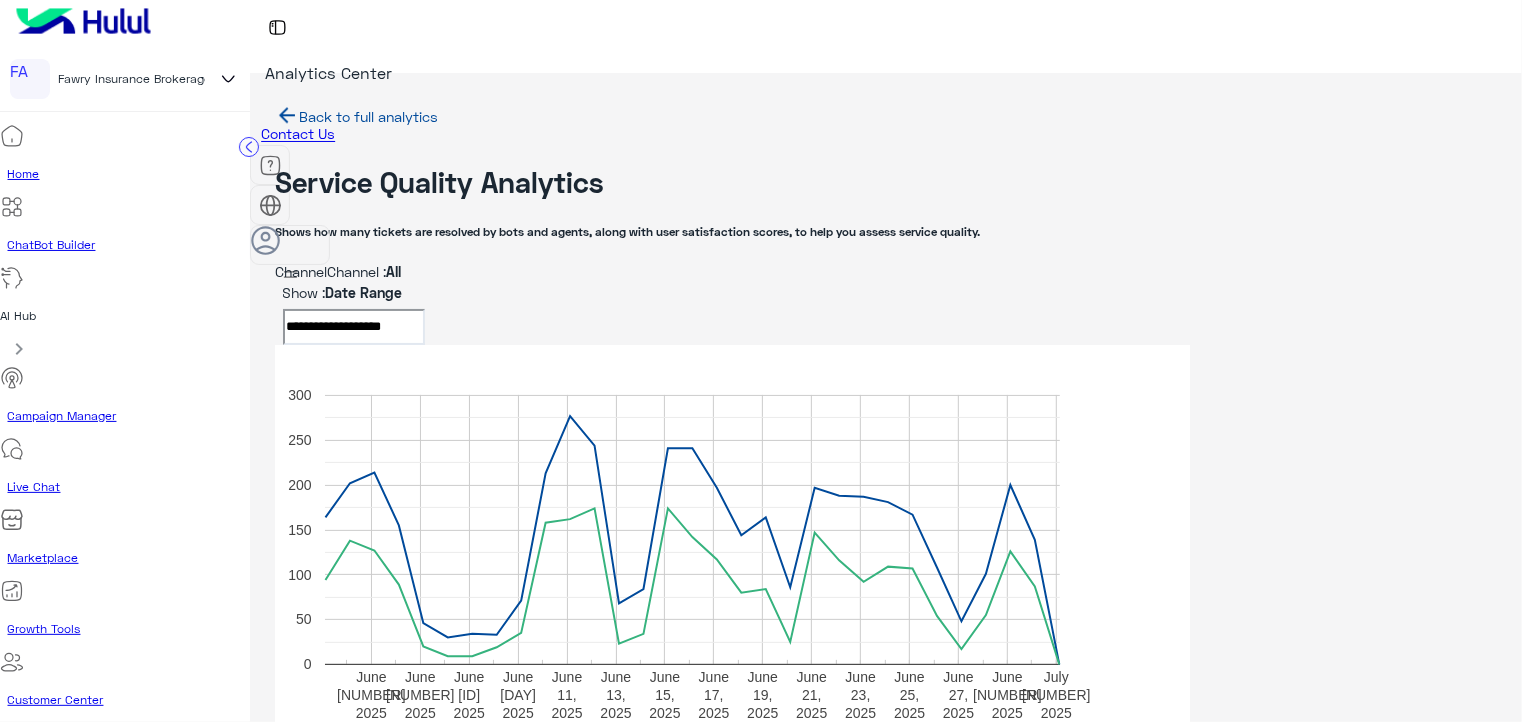 click on "Back to full analytics" at bounding box center [356, 116] 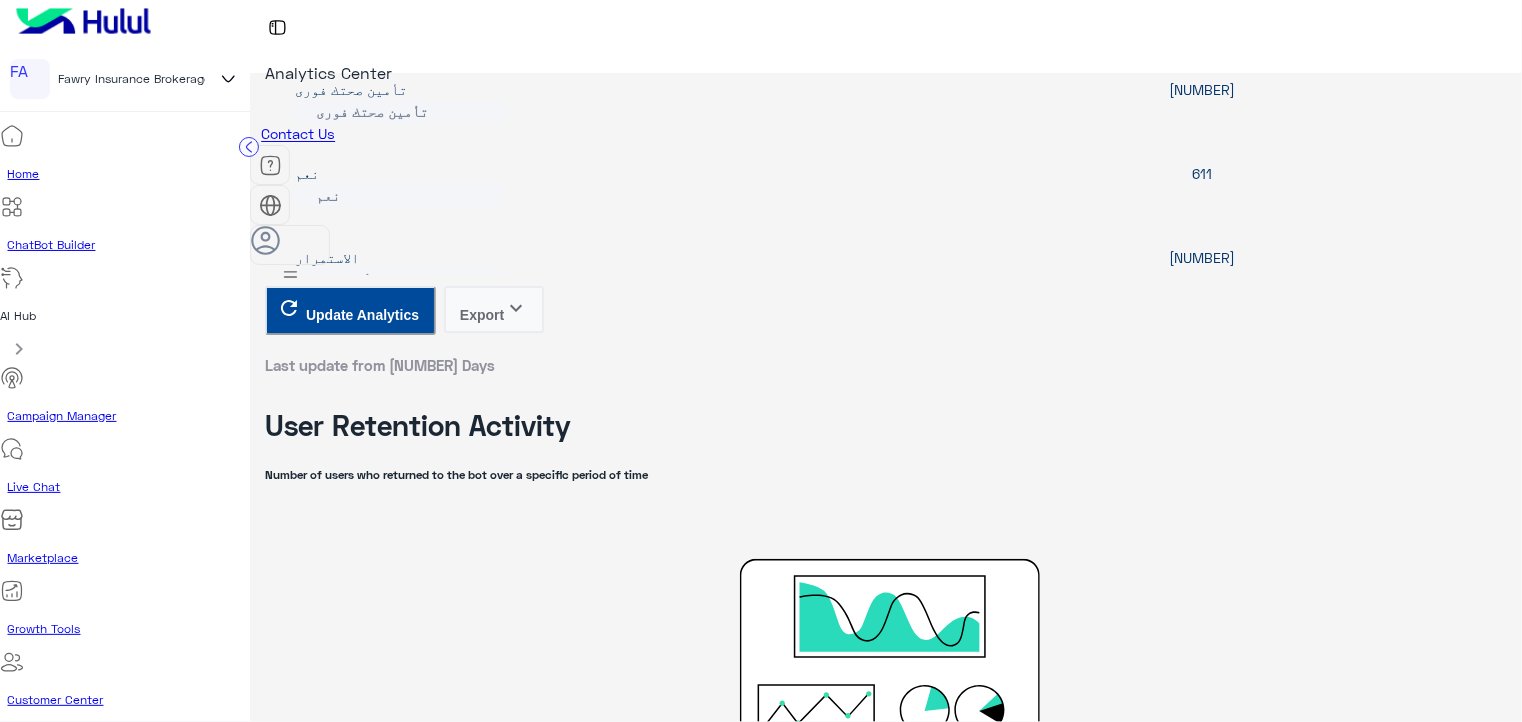 scroll, scrollTop: 3500, scrollLeft: 0, axis: vertical 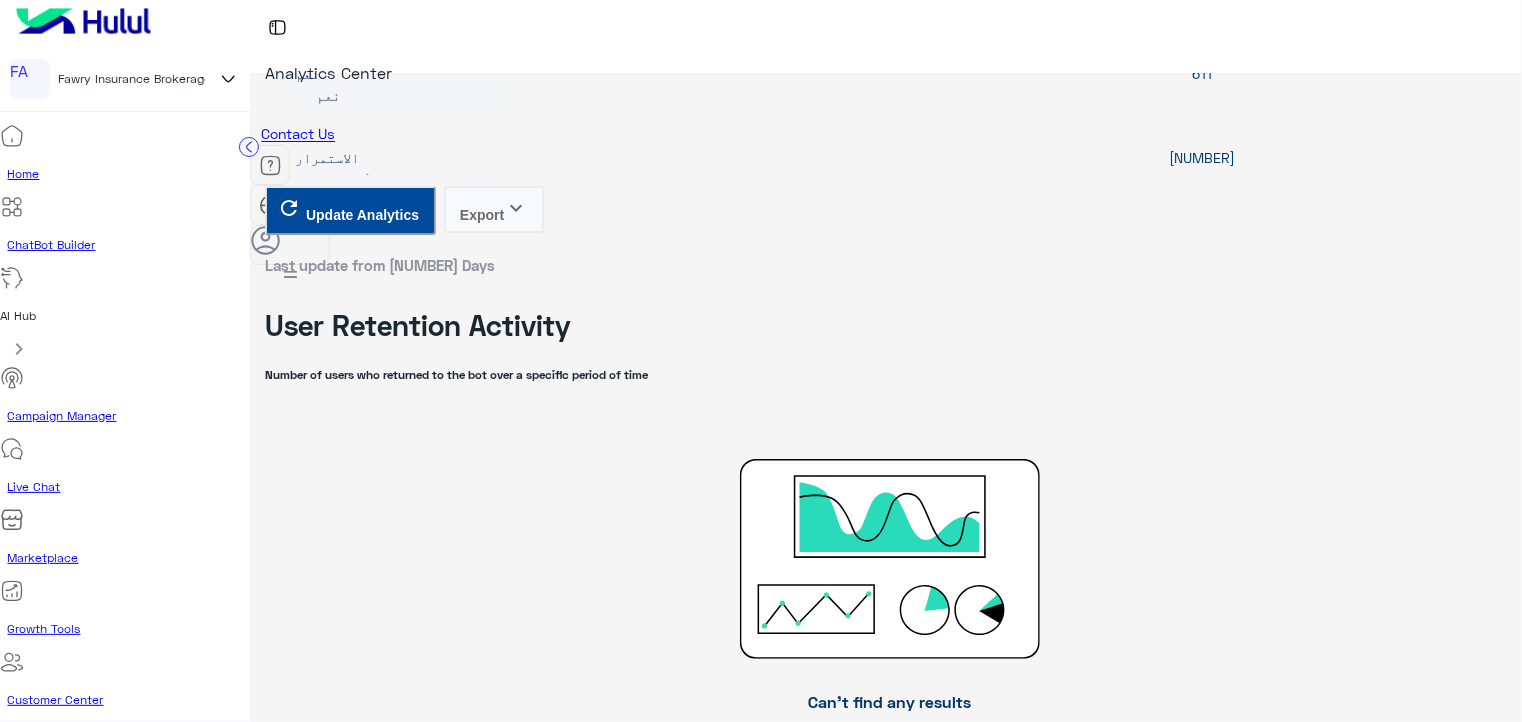 click at bounding box center (1501, 4127) 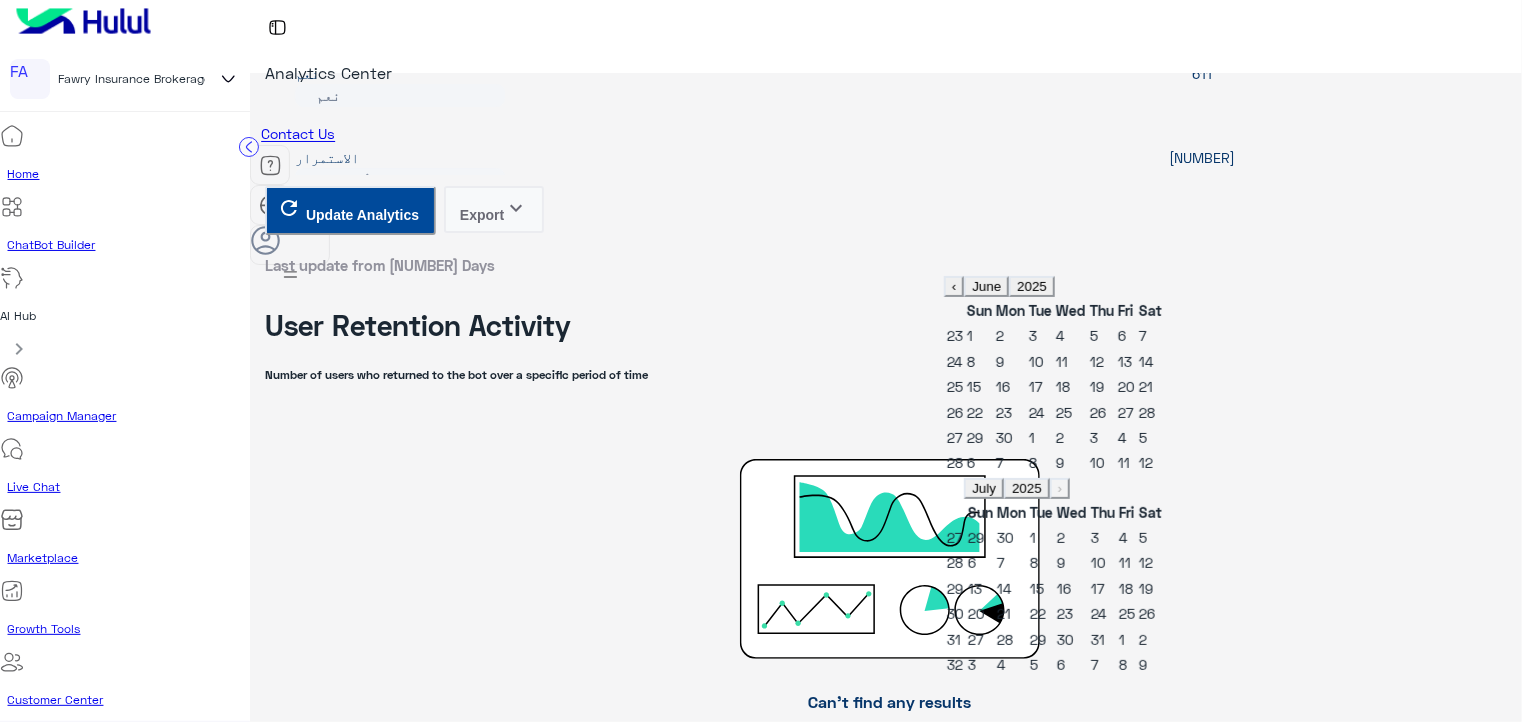 click on "**********" at bounding box center [344, 4131] 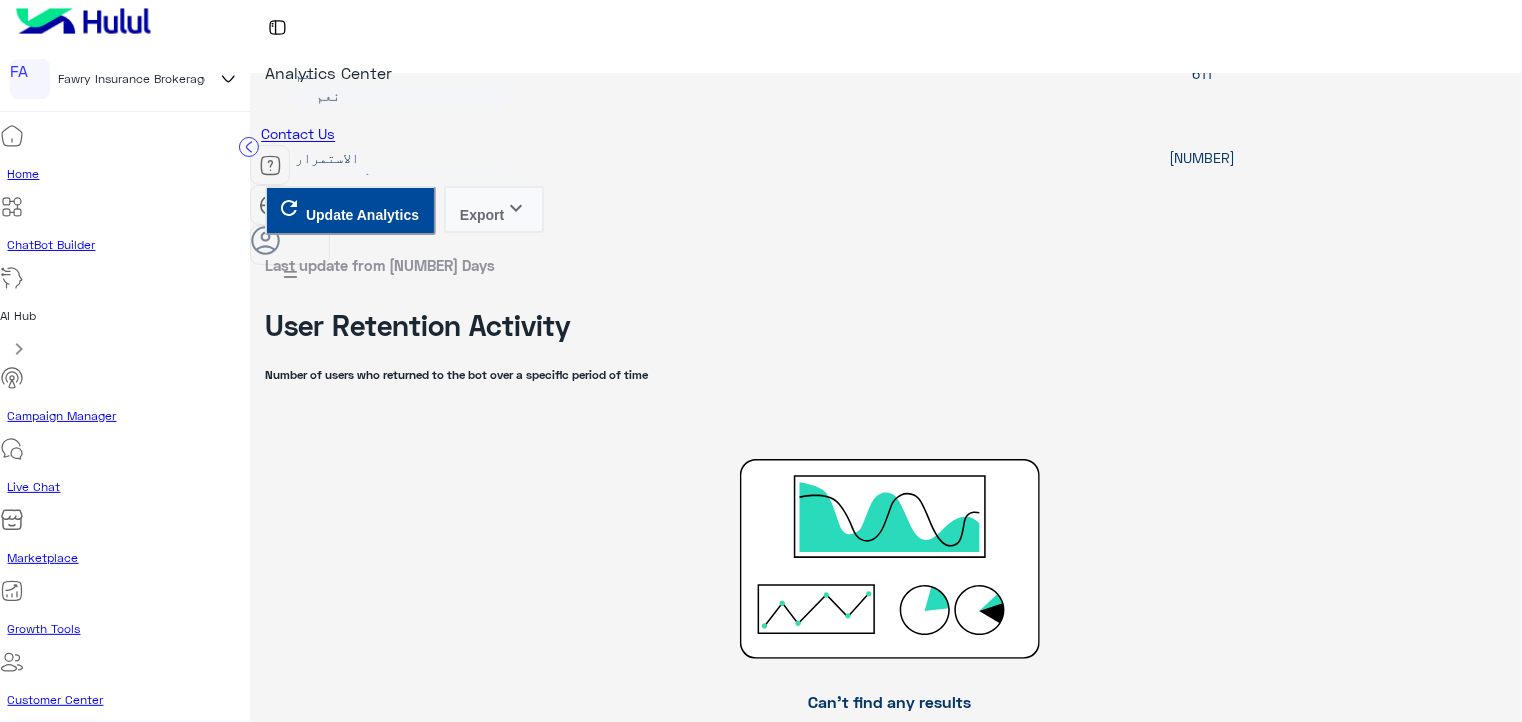 click on "**********" at bounding box center (344, 4131) 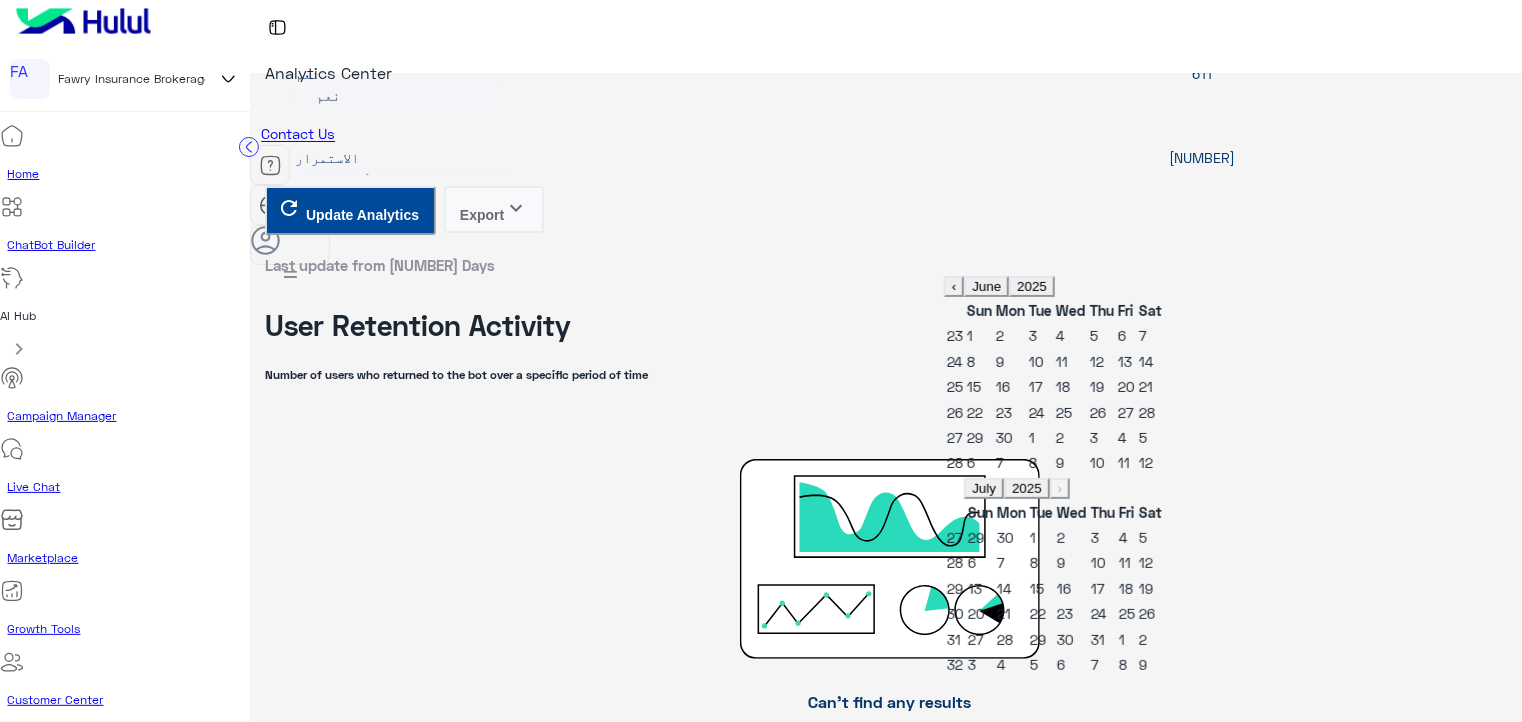 click on "1" at bounding box center (970, 335) 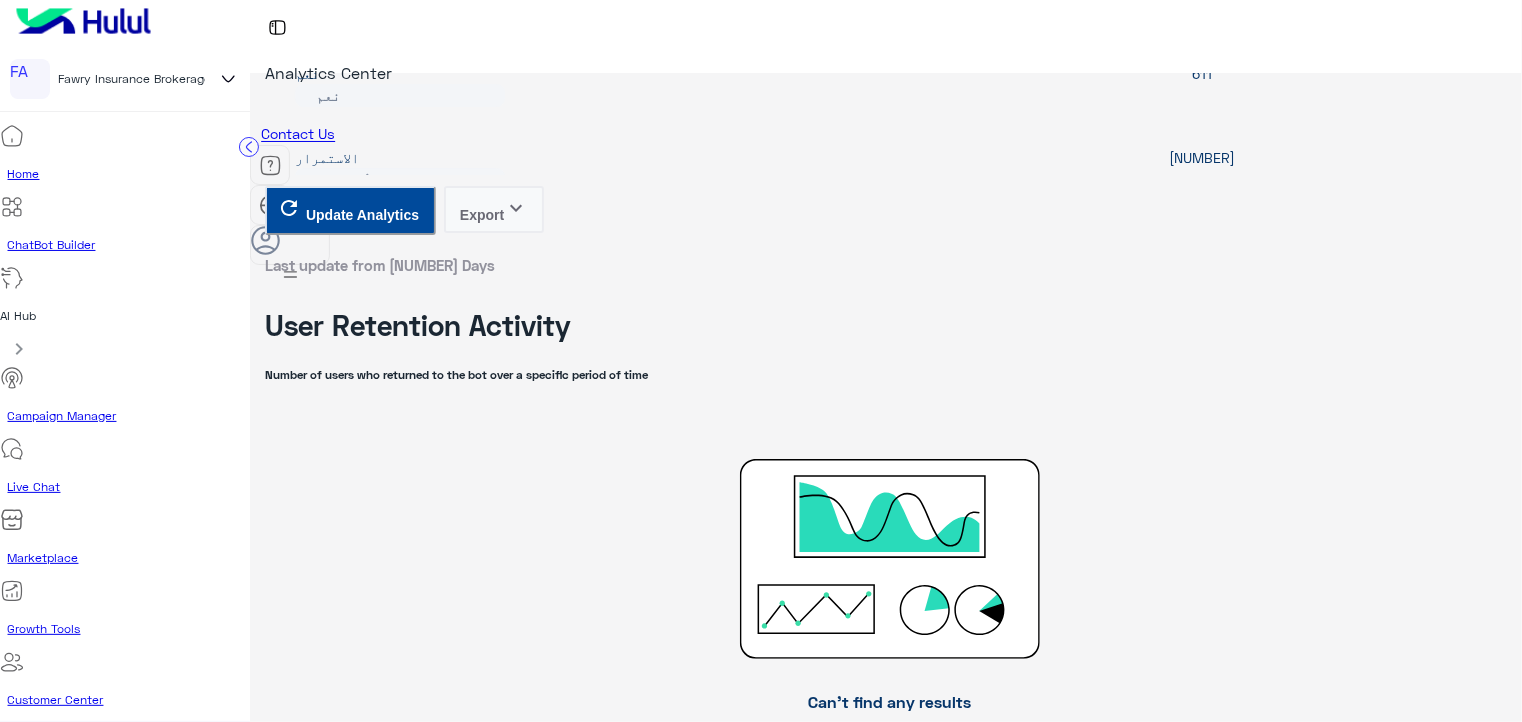 scroll, scrollTop: 3800, scrollLeft: 0, axis: vertical 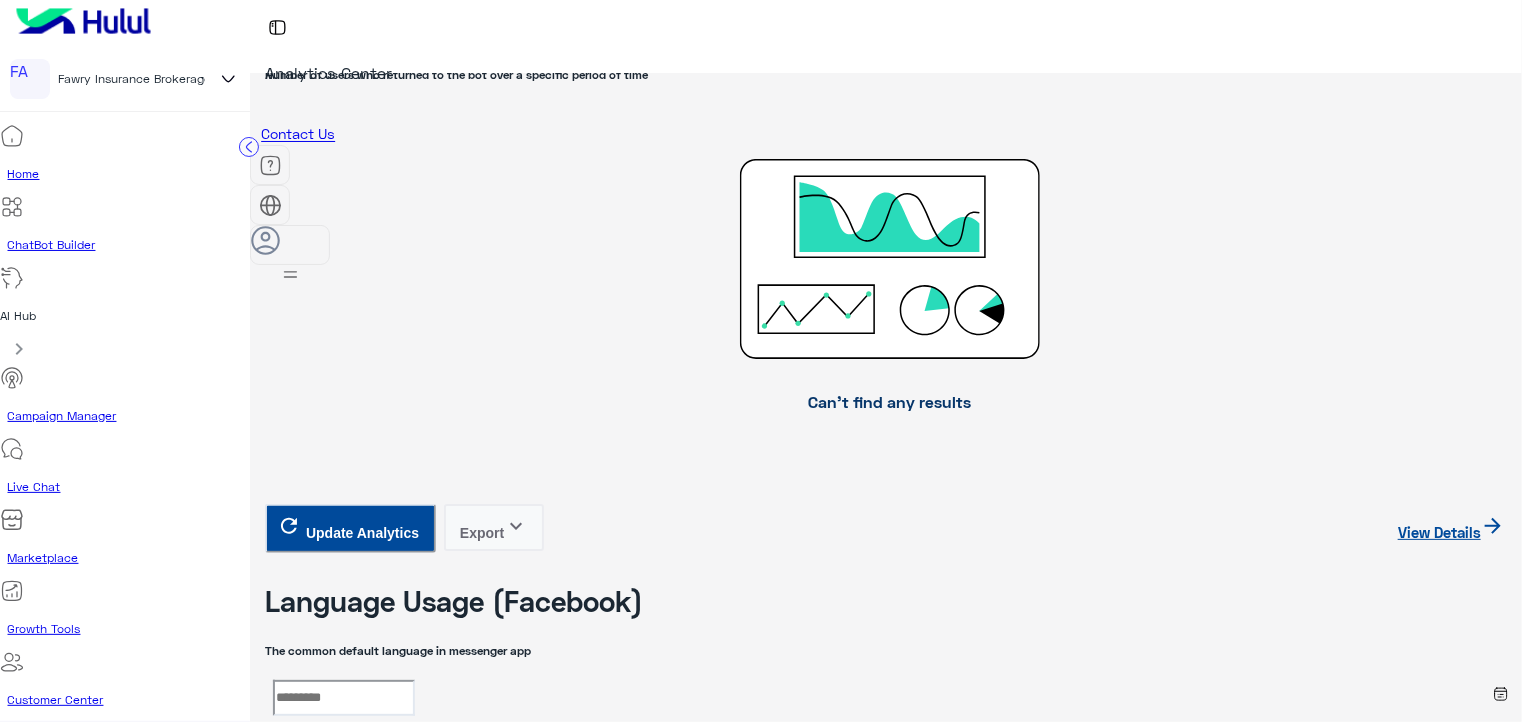 click on "keyboard_arrow_down" at bounding box center (516, 4631) 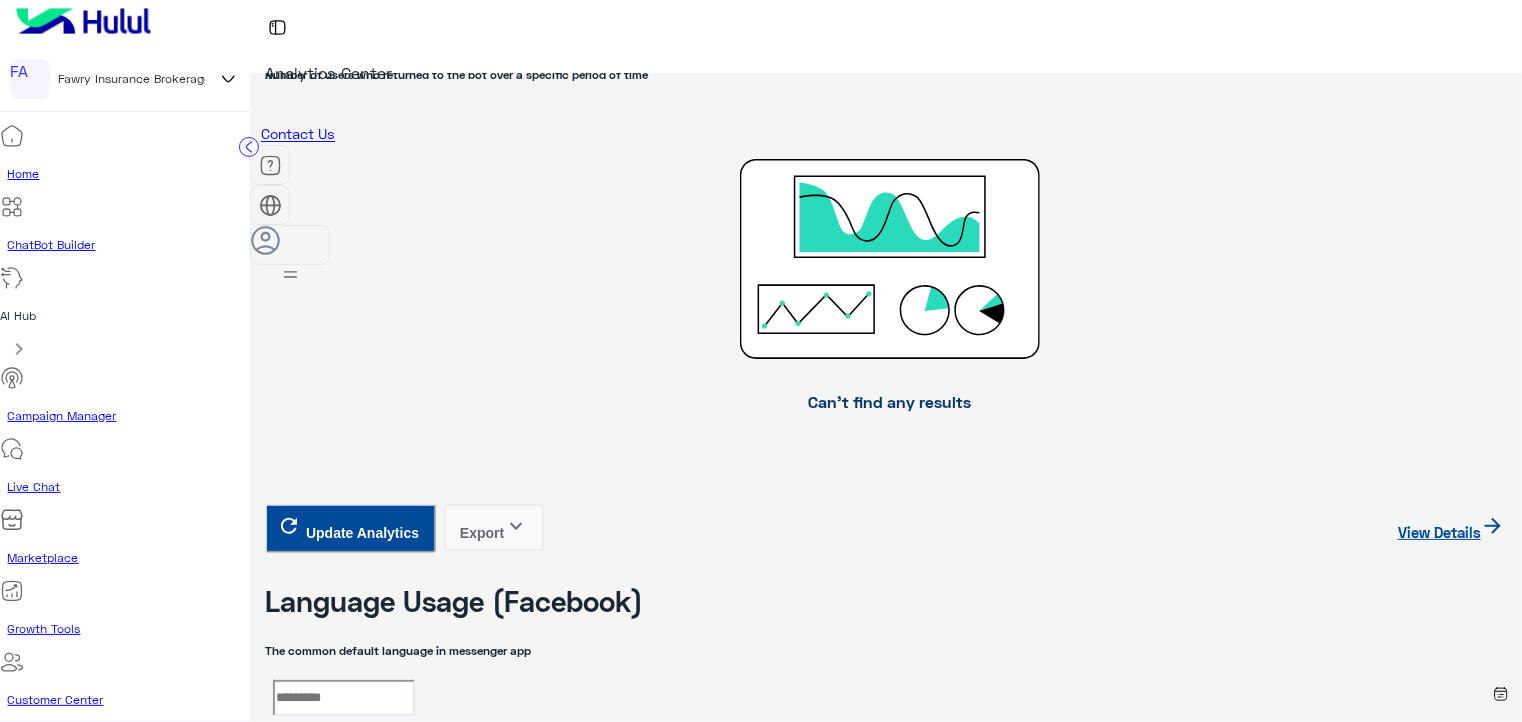 drag, startPoint x: 491, startPoint y: 546, endPoint x: 601, endPoint y: 502, distance: 118.473625 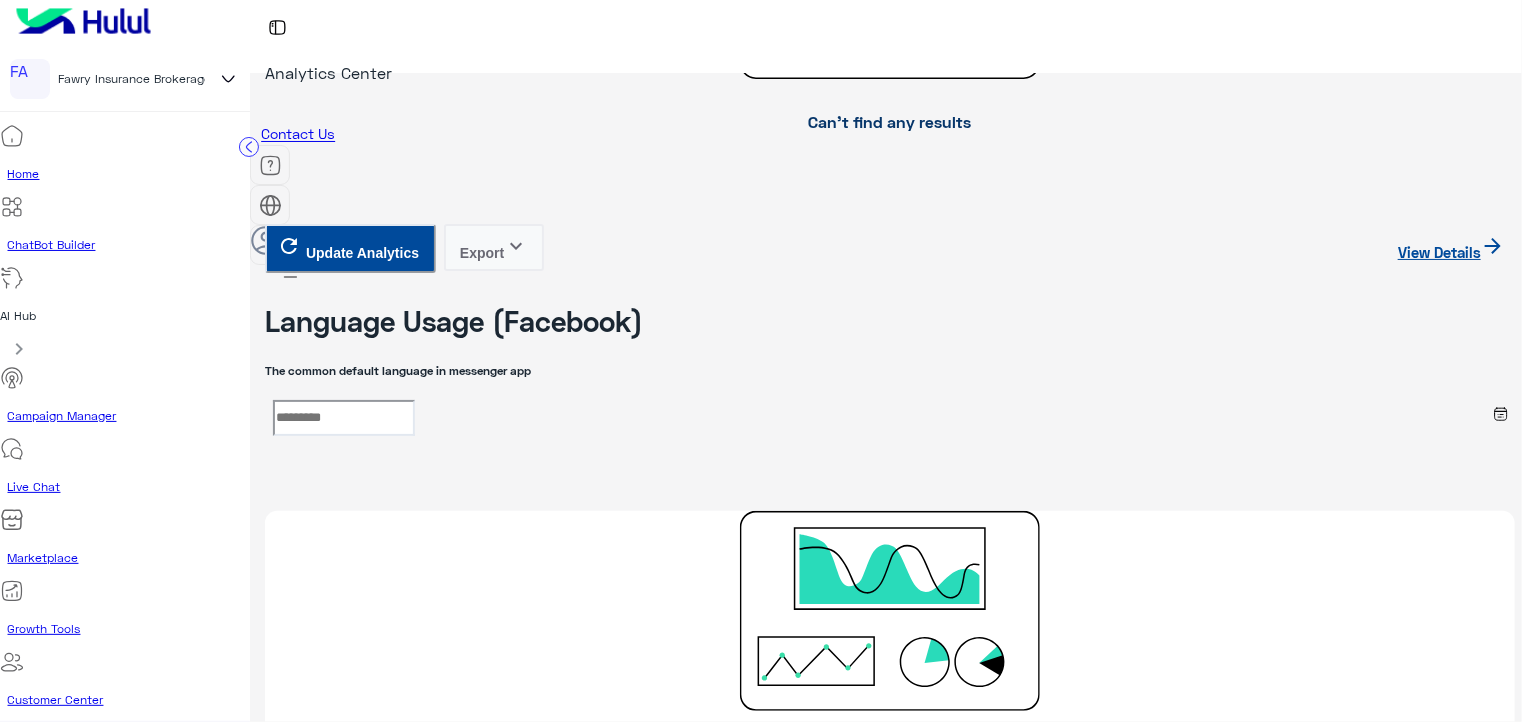 scroll, scrollTop: 4200, scrollLeft: 0, axis: vertical 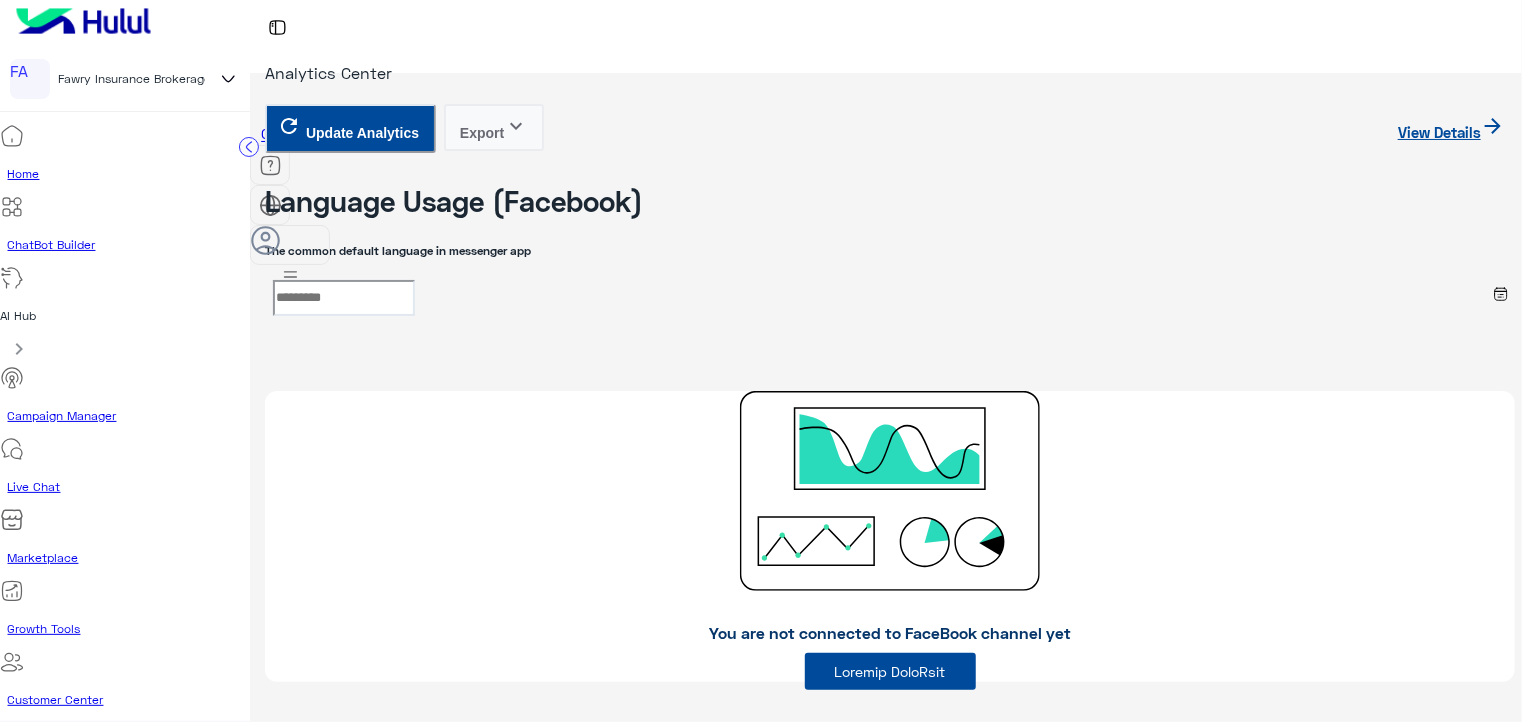 click on "**********" at bounding box center (344, 4574) 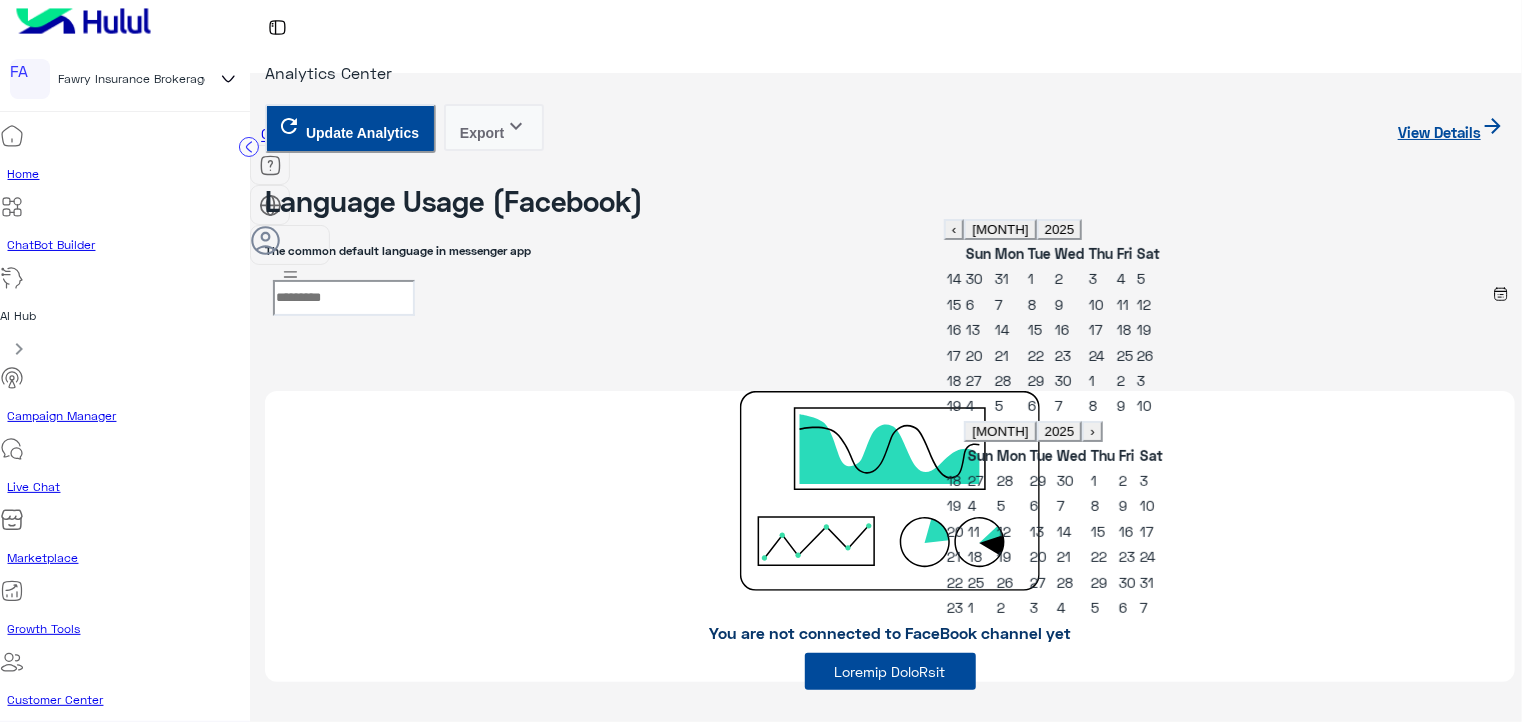 click on "›" at bounding box center [1092, 229] 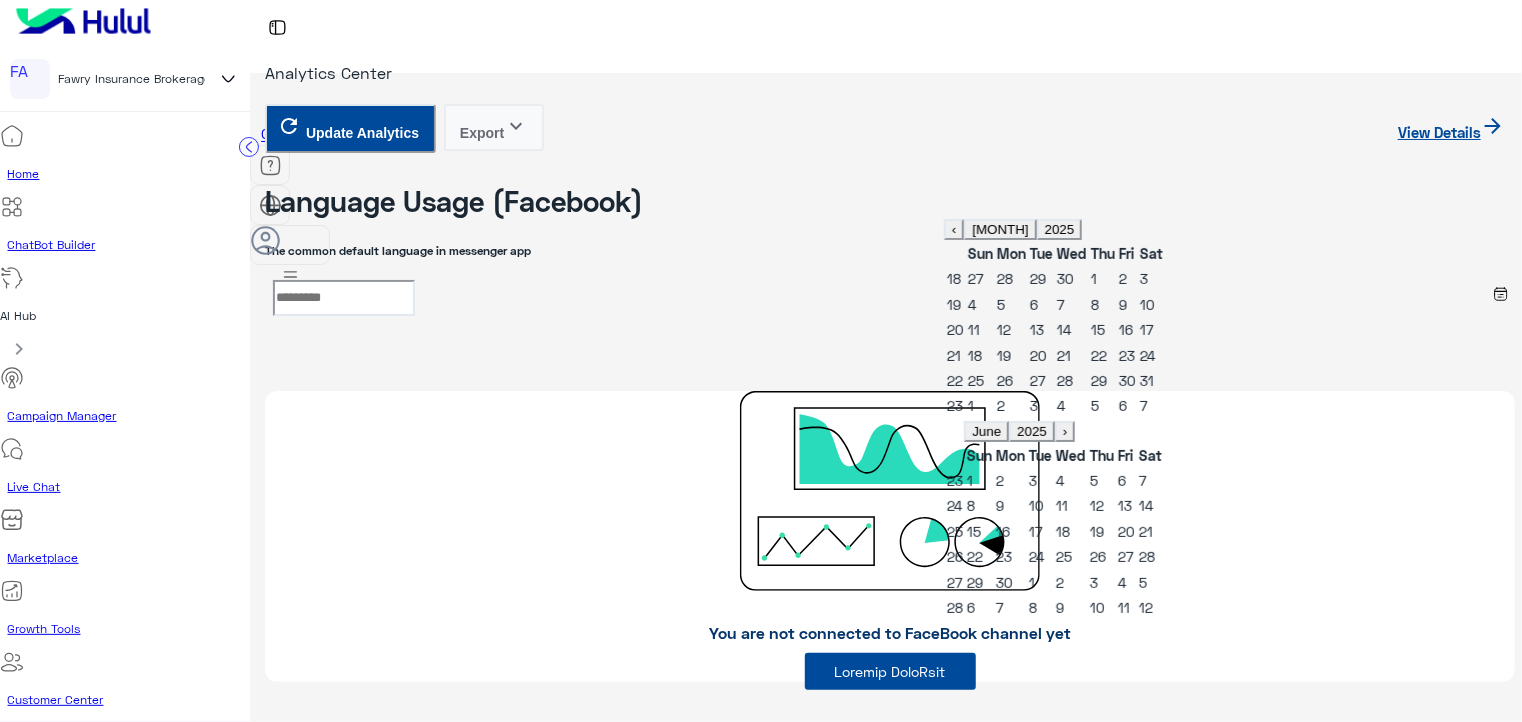click on "1" at bounding box center [970, 480] 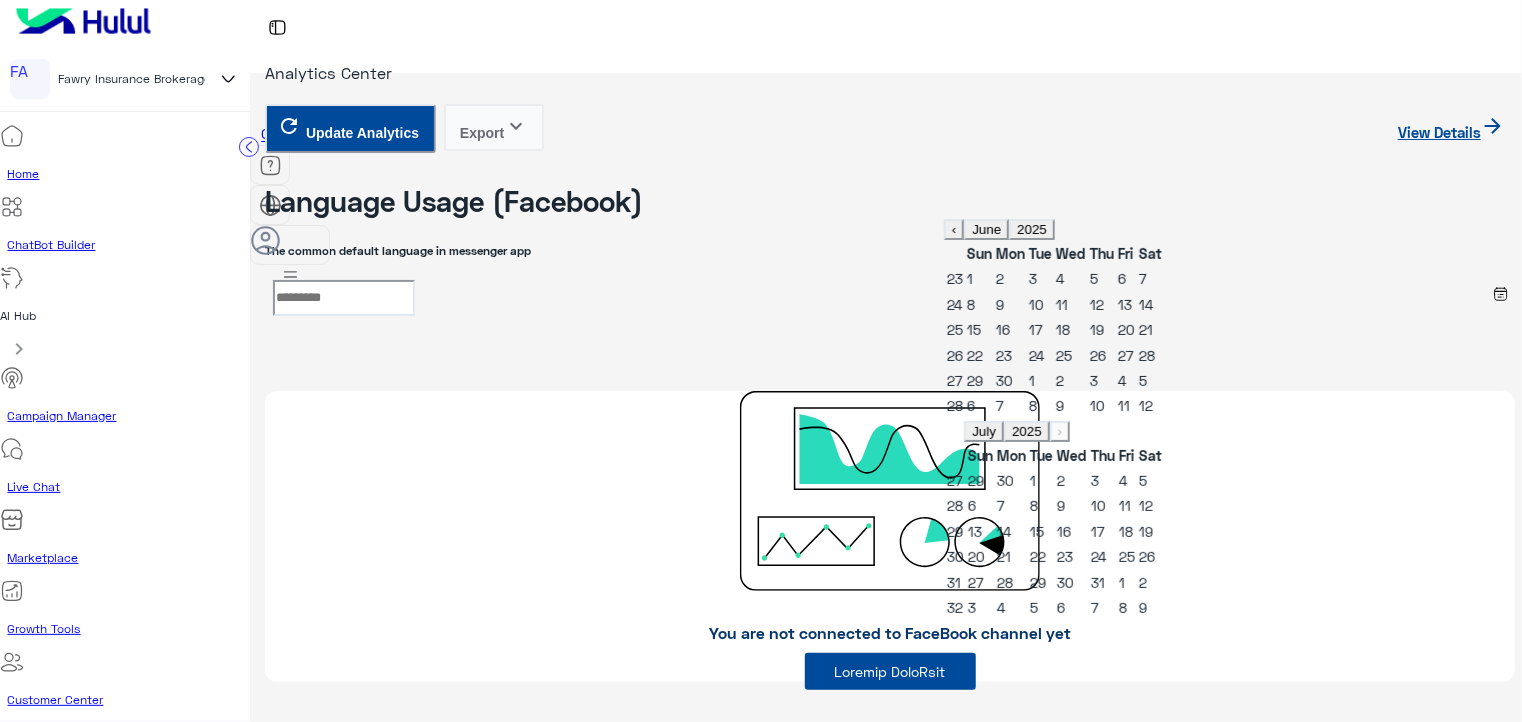 click on "30" at bounding box center (1004, 380) 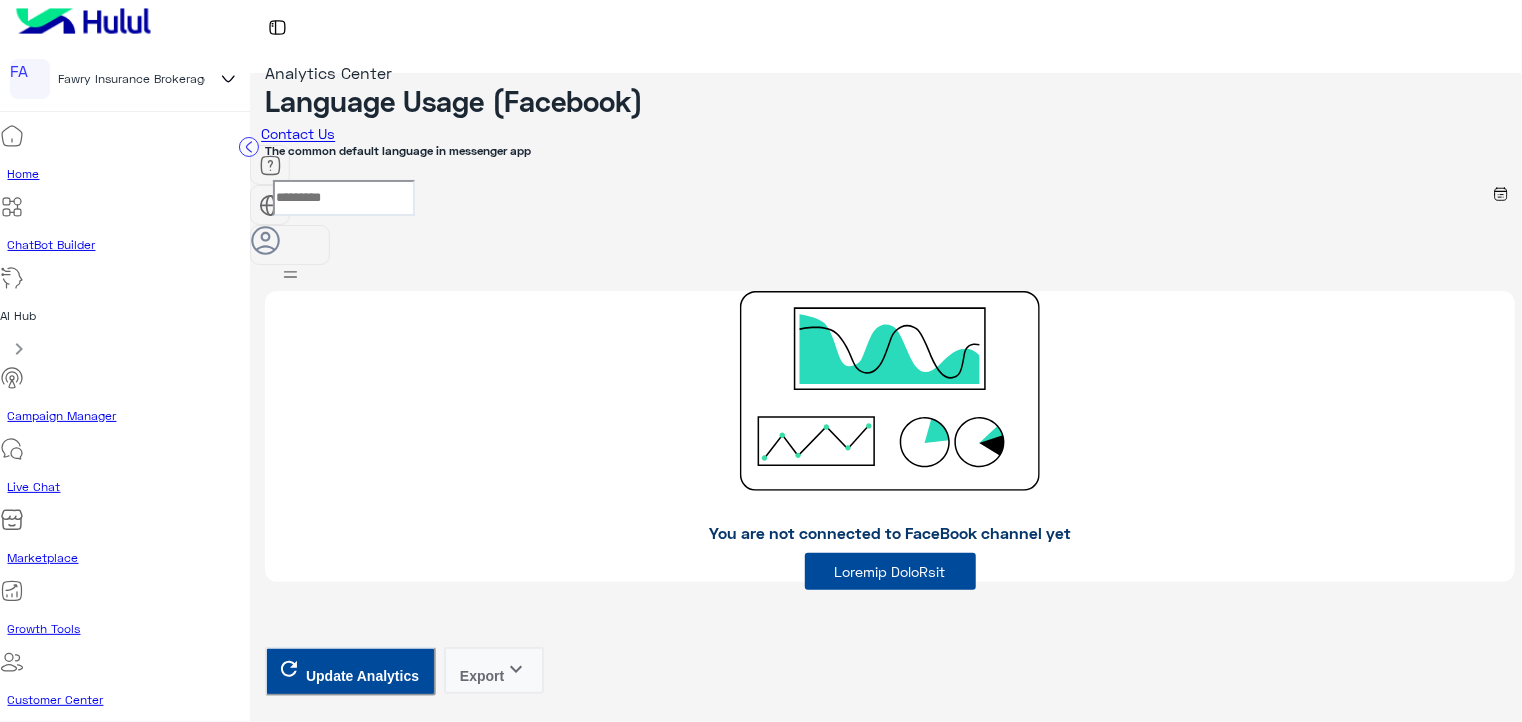 scroll, scrollTop: 4500, scrollLeft: 0, axis: vertical 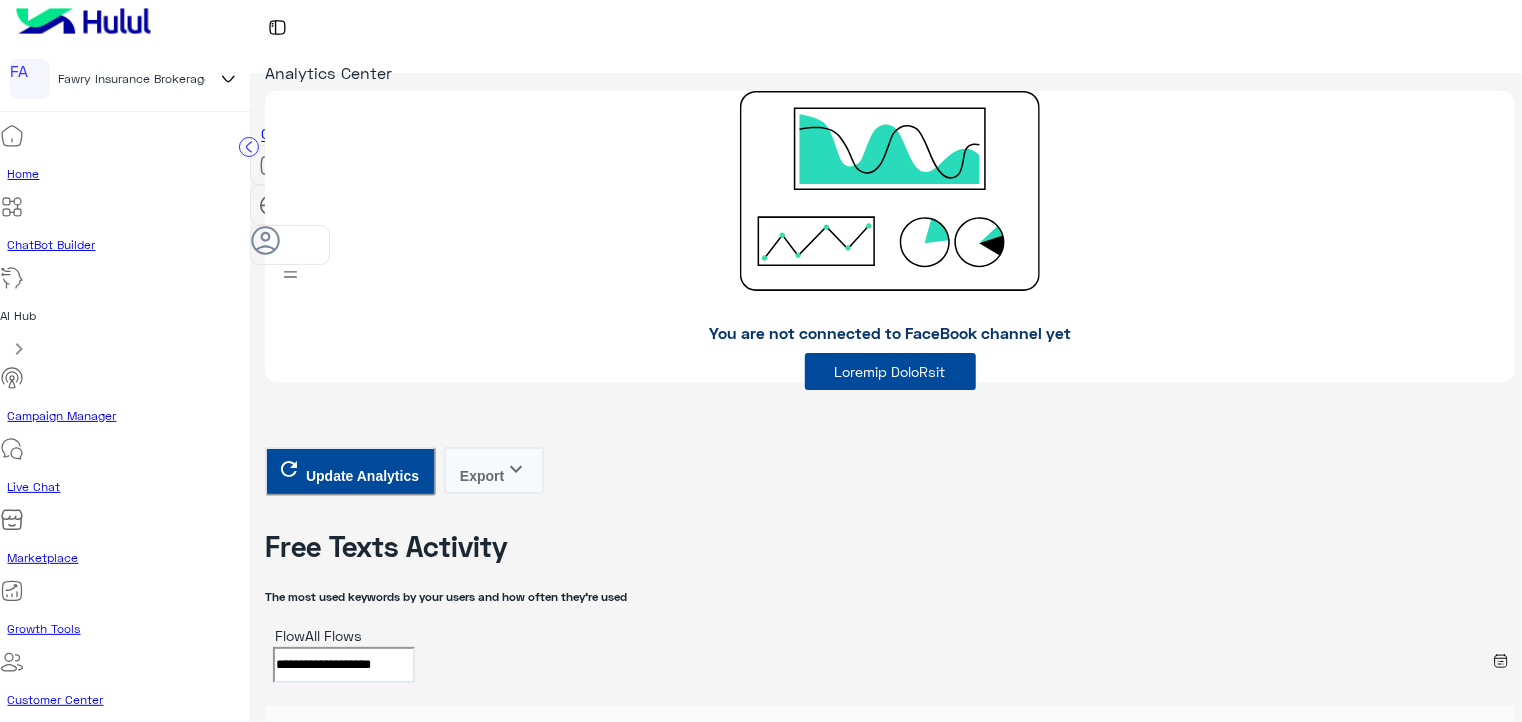 click on "keyboard_arrow_down" at bounding box center [516, 4751] 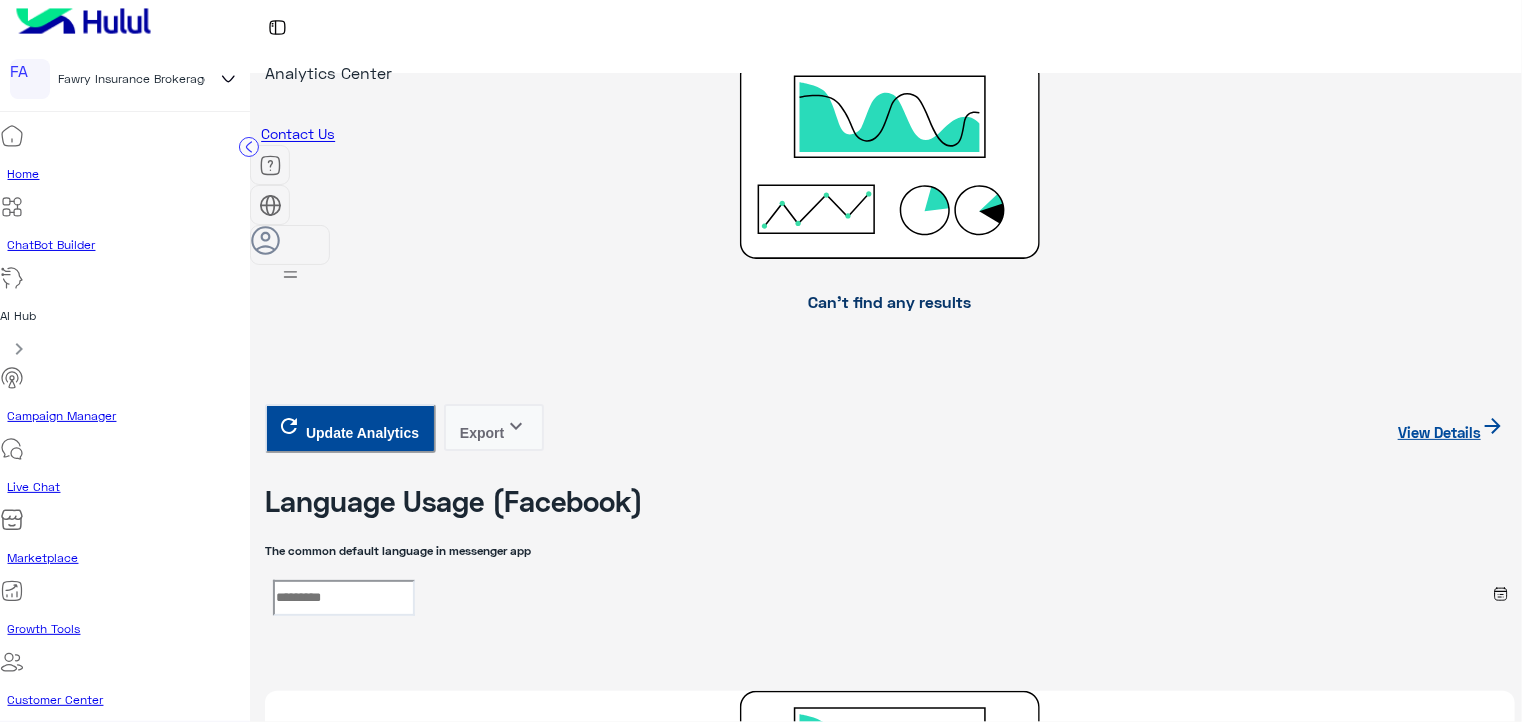 scroll, scrollTop: 3800, scrollLeft: 0, axis: vertical 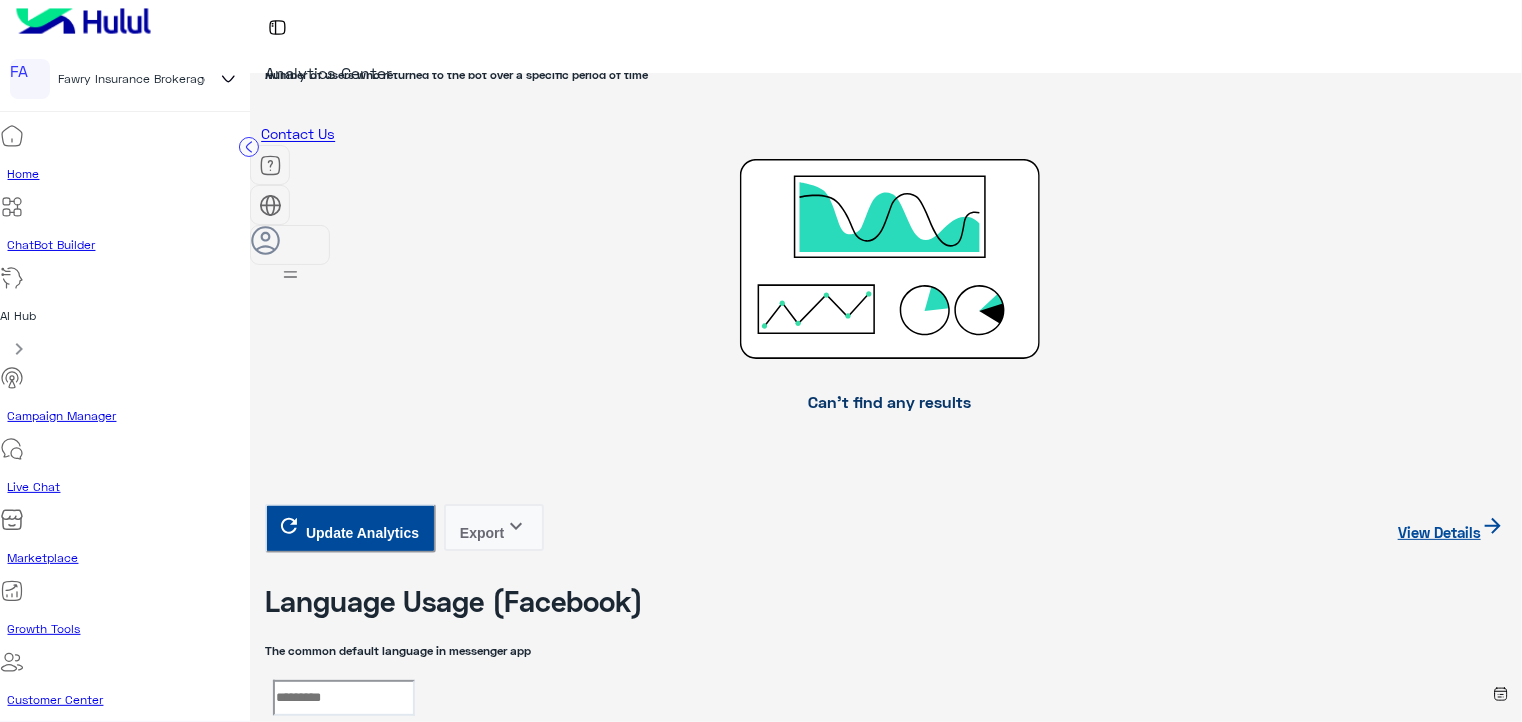 click at bounding box center [446, 4429] 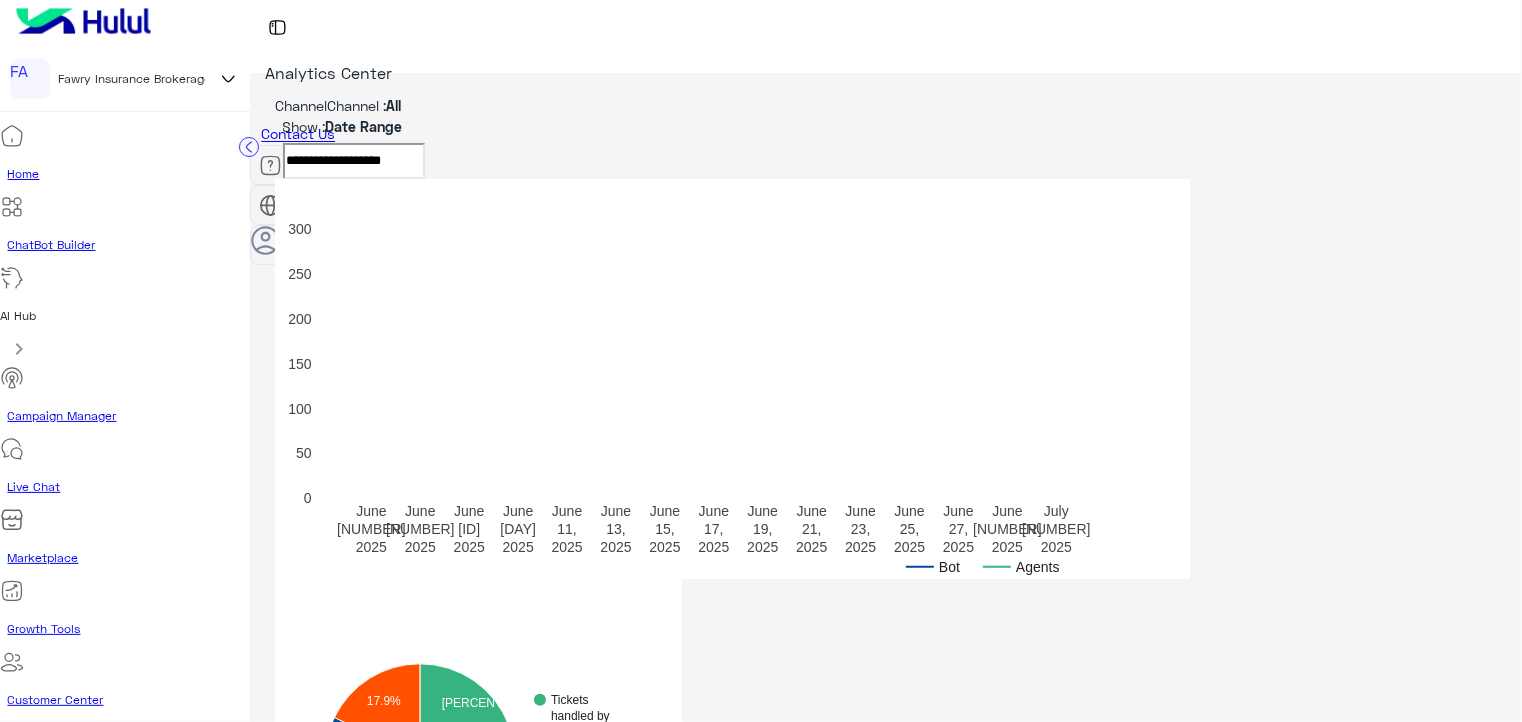 scroll, scrollTop: 200, scrollLeft: 0, axis: vertical 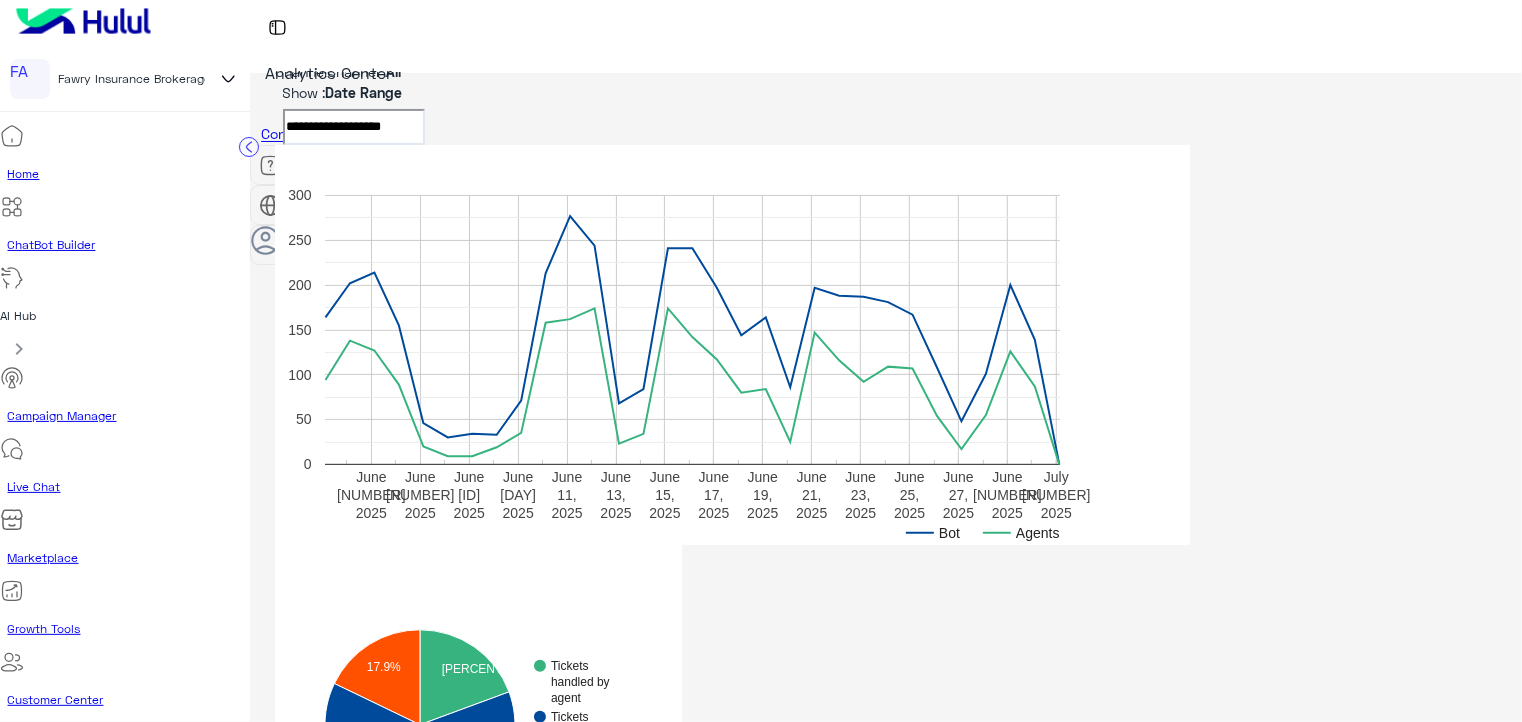 click on "keyboard_arrow_down" at bounding box center [526, 927] 